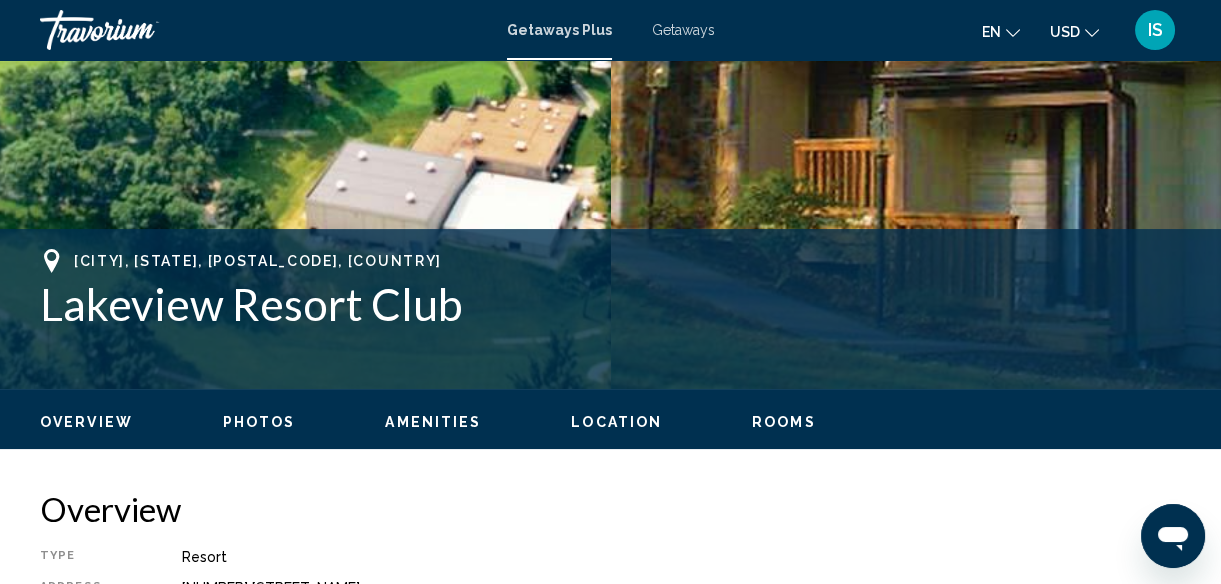 scroll, scrollTop: 0, scrollLeft: 0, axis: both 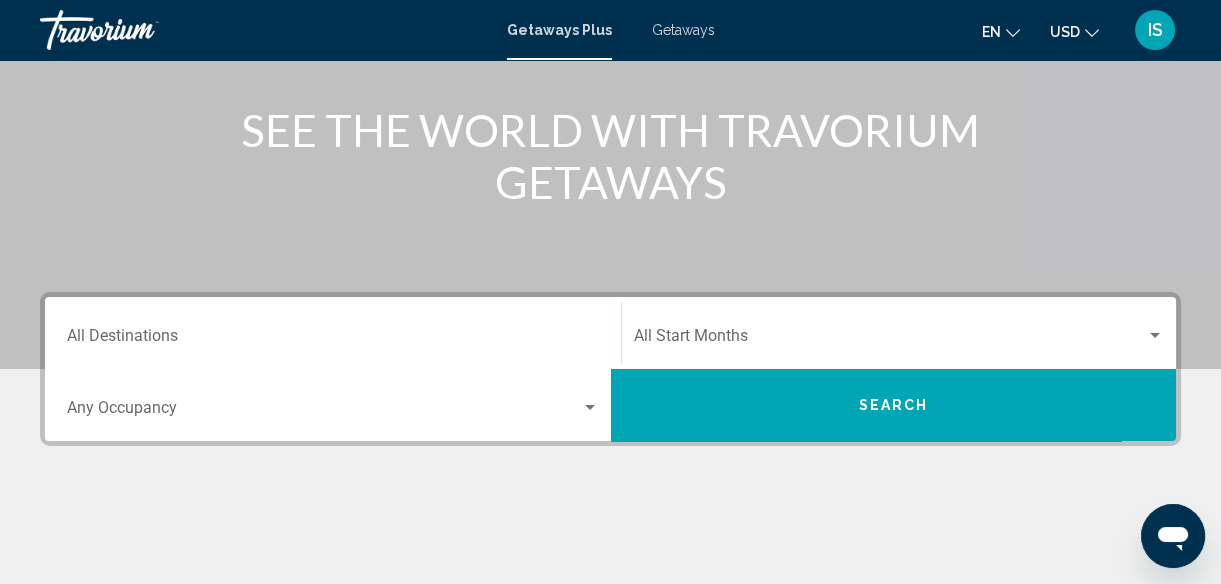 click on "Start Month All Start Months" 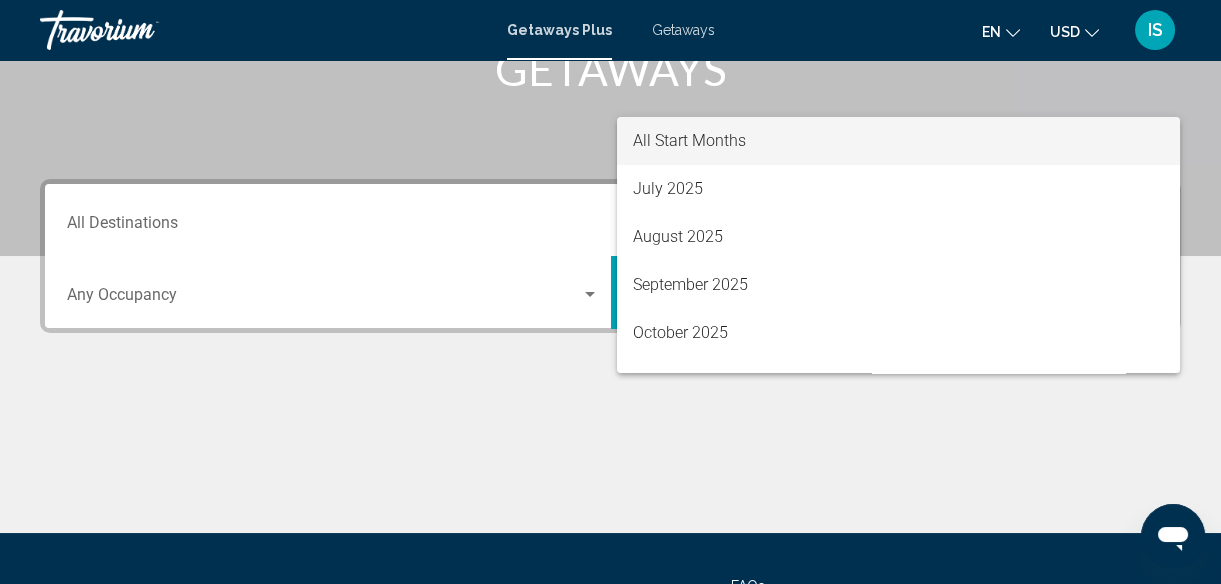 scroll, scrollTop: 457, scrollLeft: 0, axis: vertical 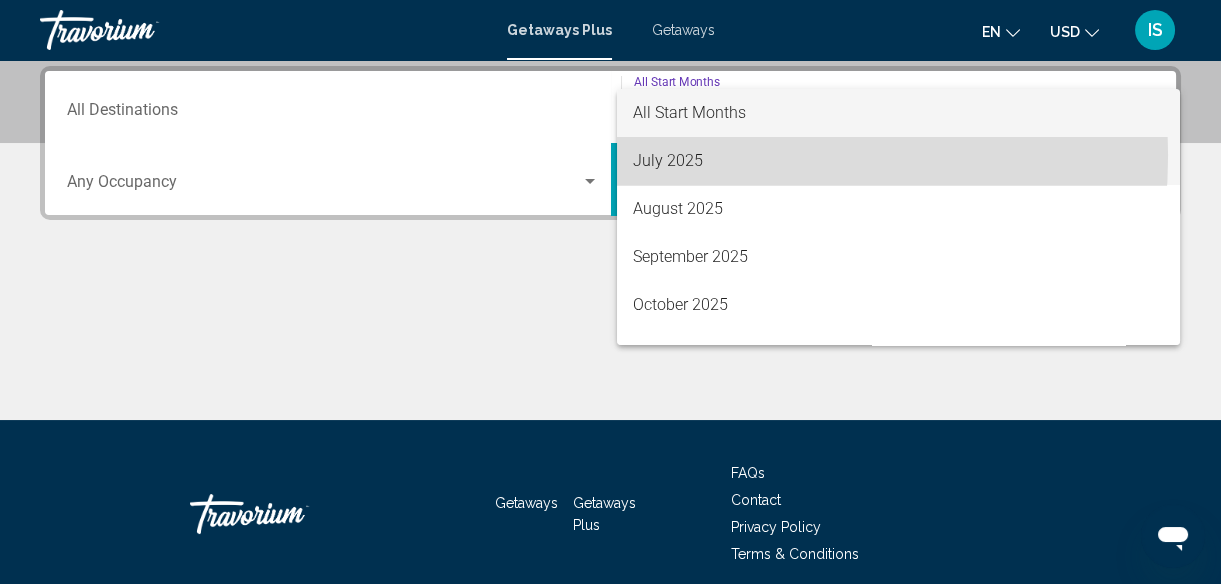 click on "July 2025" at bounding box center [898, 161] 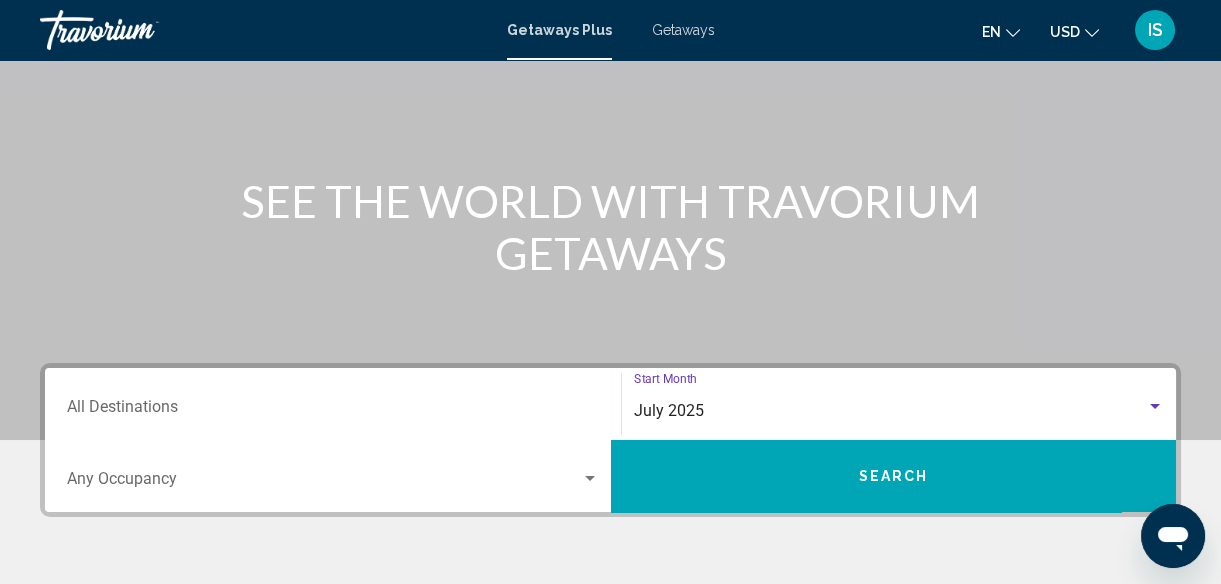 scroll, scrollTop: 160, scrollLeft: 0, axis: vertical 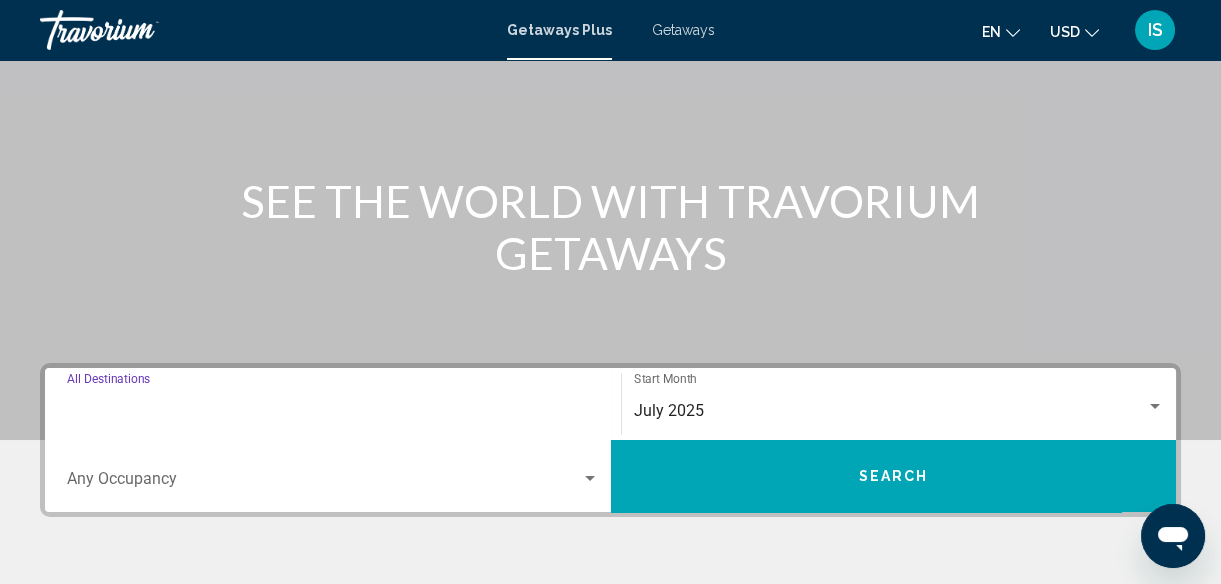 click on "Destination All Destinations" at bounding box center (333, 411) 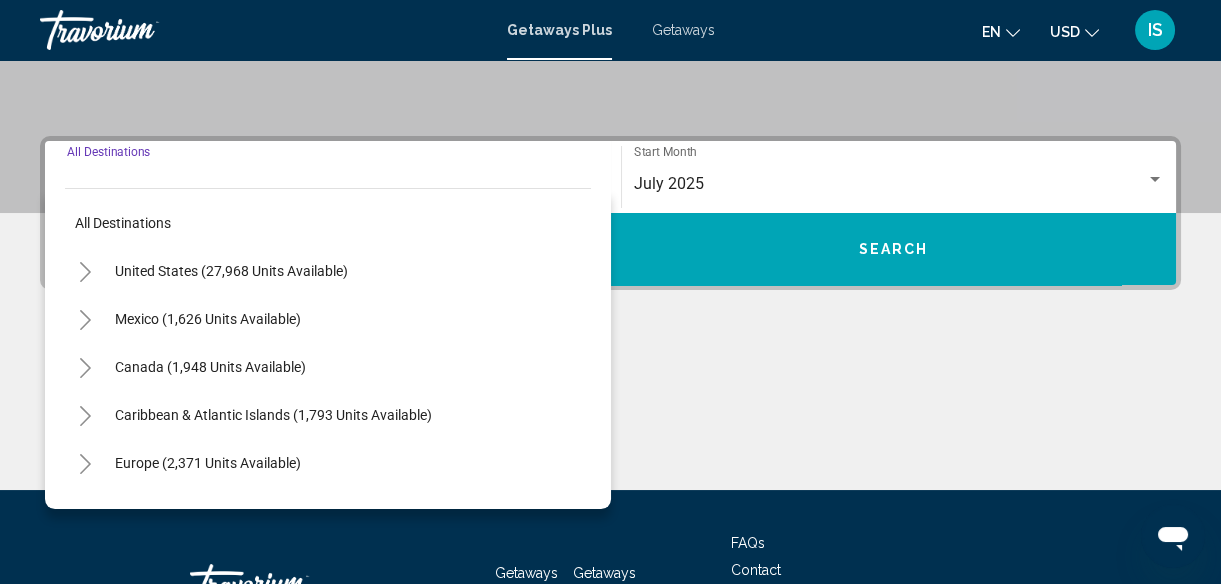 scroll, scrollTop: 457, scrollLeft: 0, axis: vertical 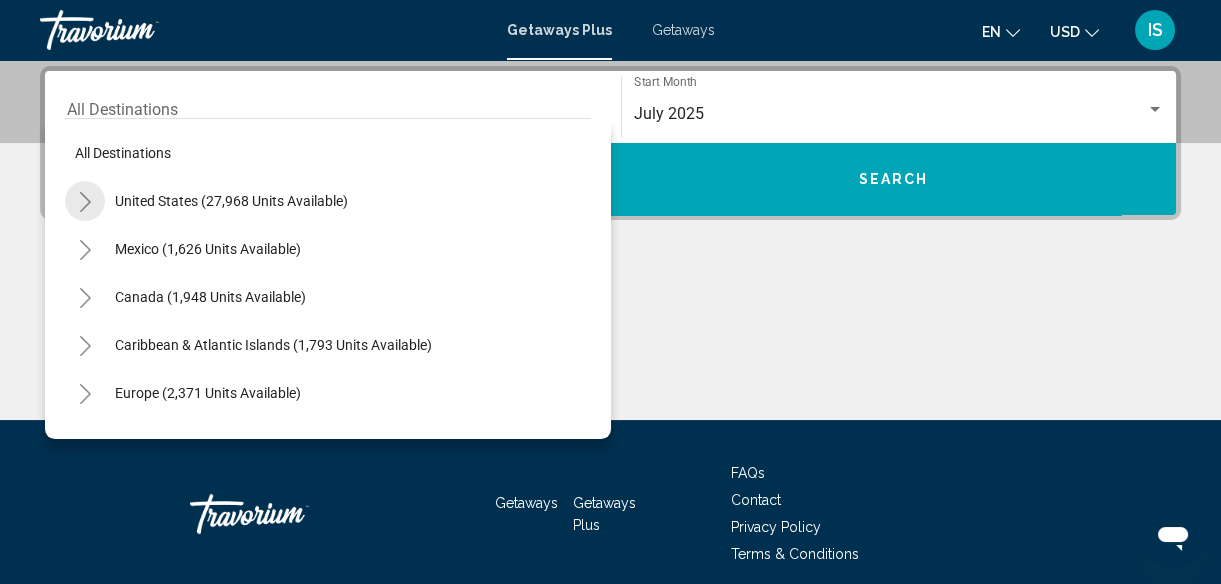 click 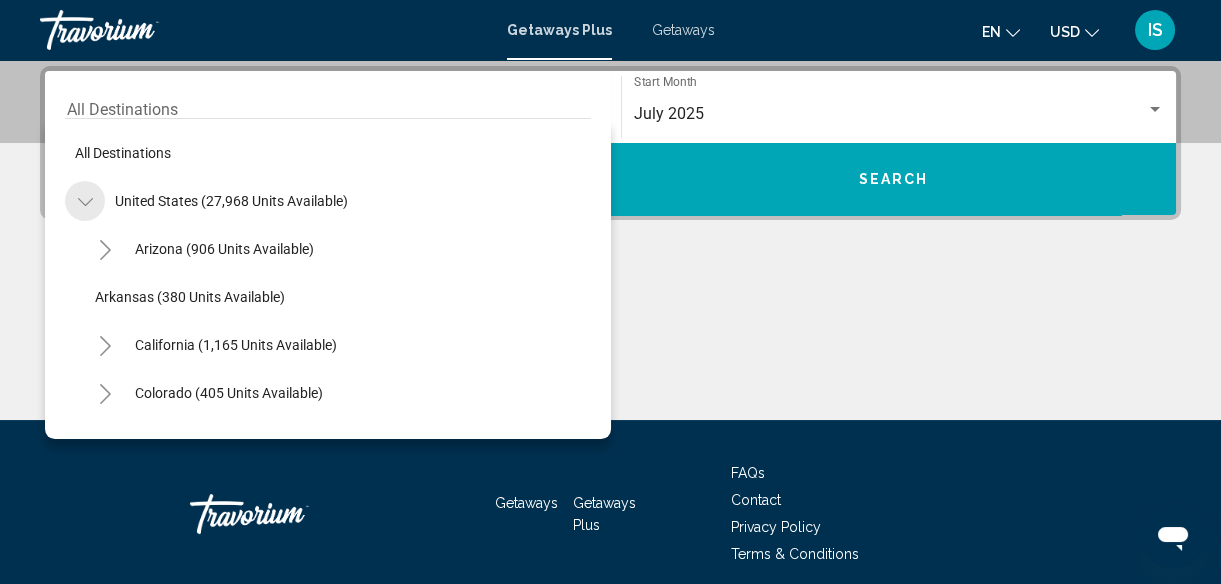 click 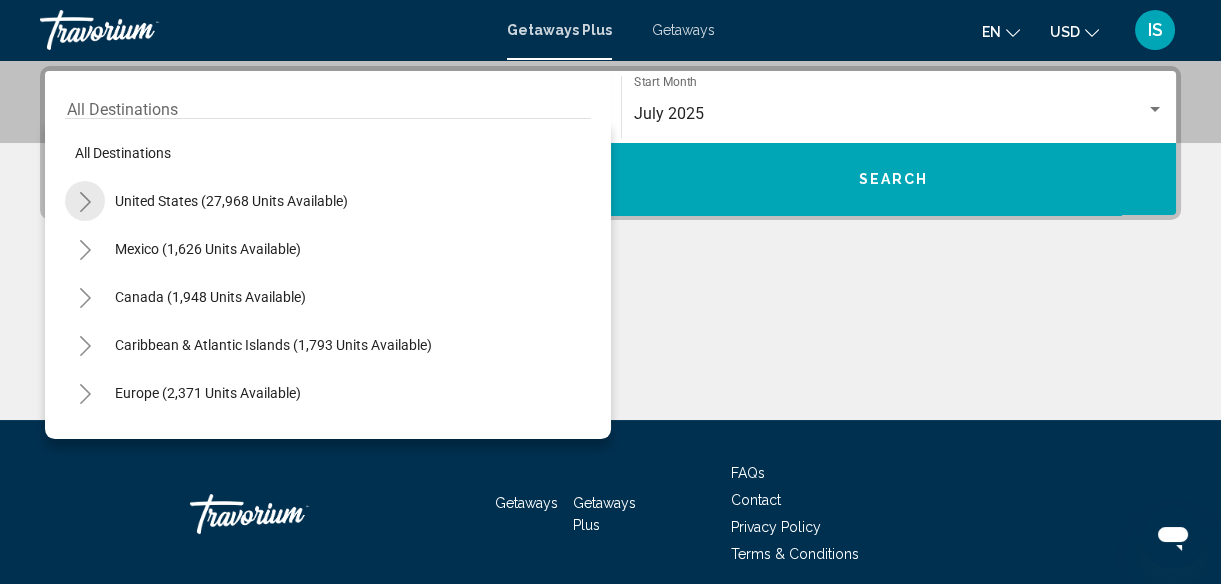 click 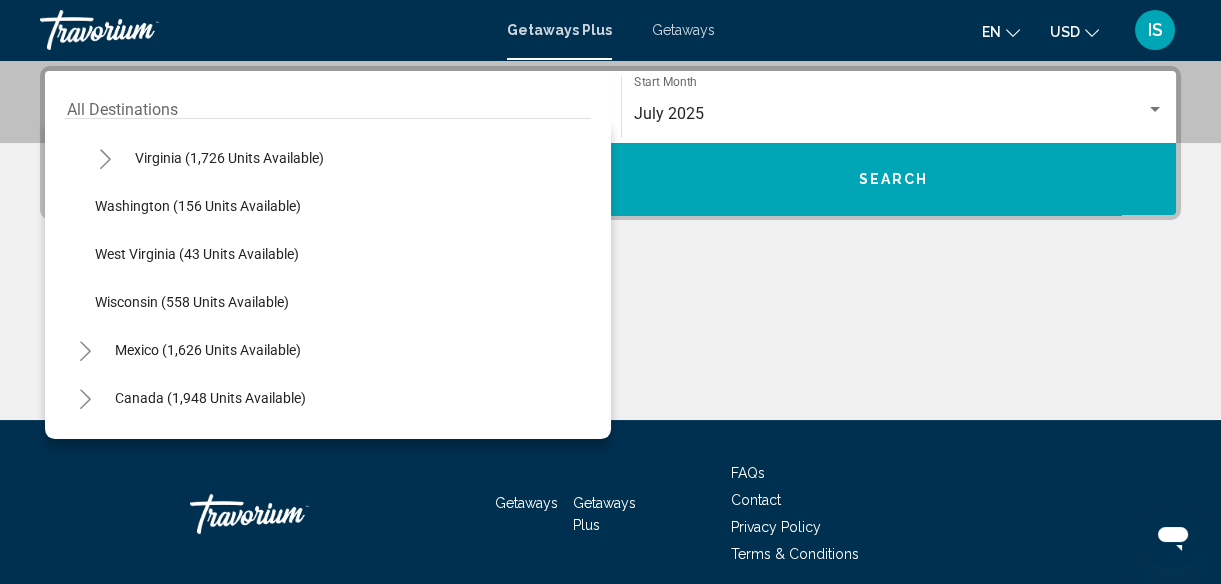 scroll, scrollTop: 1674, scrollLeft: 0, axis: vertical 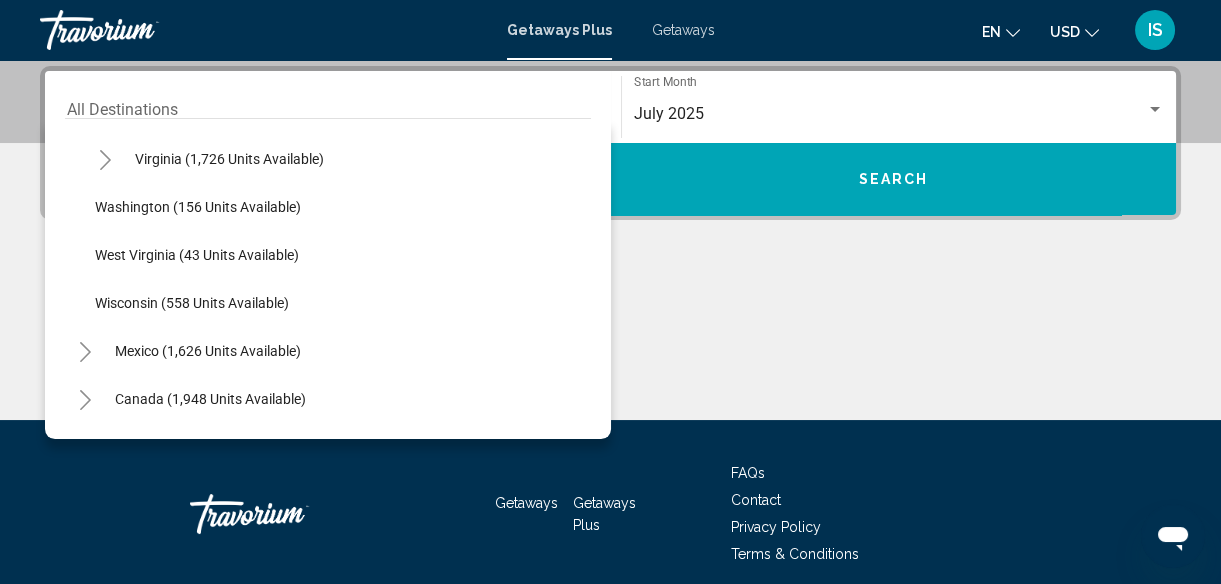 drag, startPoint x: 89, startPoint y: 179, endPoint x: 70, endPoint y: 187, distance: 20.615528 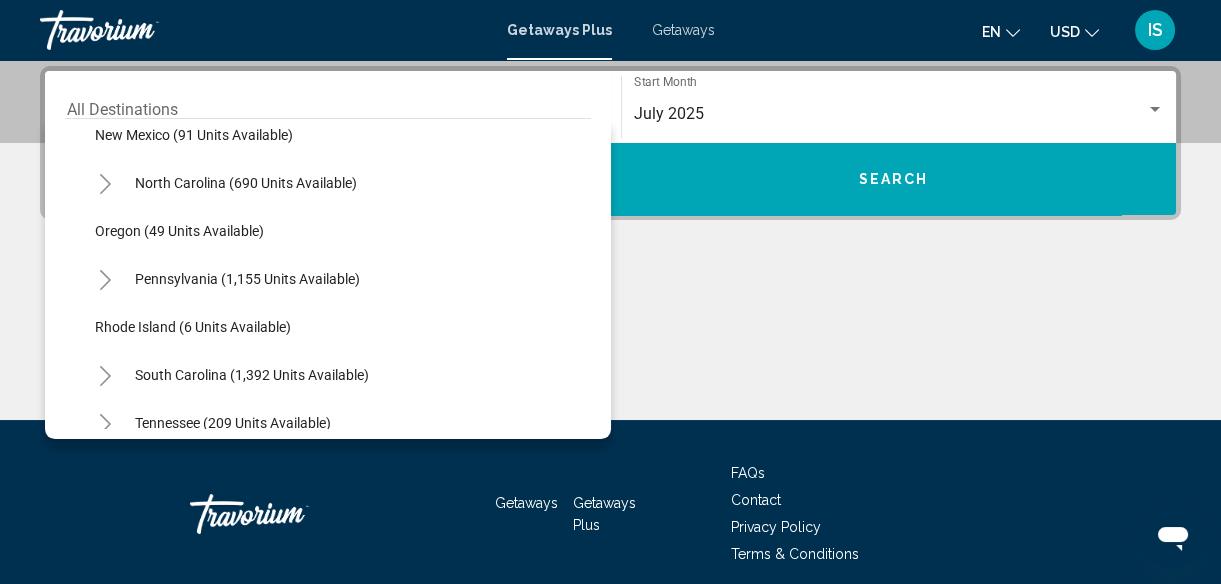 scroll, scrollTop: 1201, scrollLeft: 0, axis: vertical 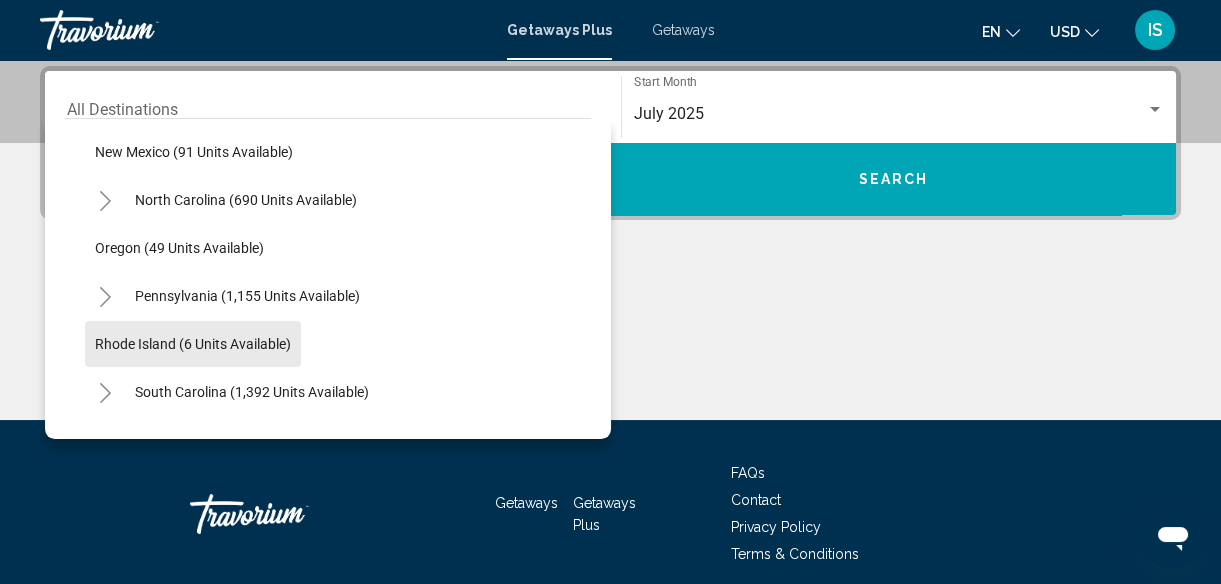 click on "Rhode Island (6 units available)" 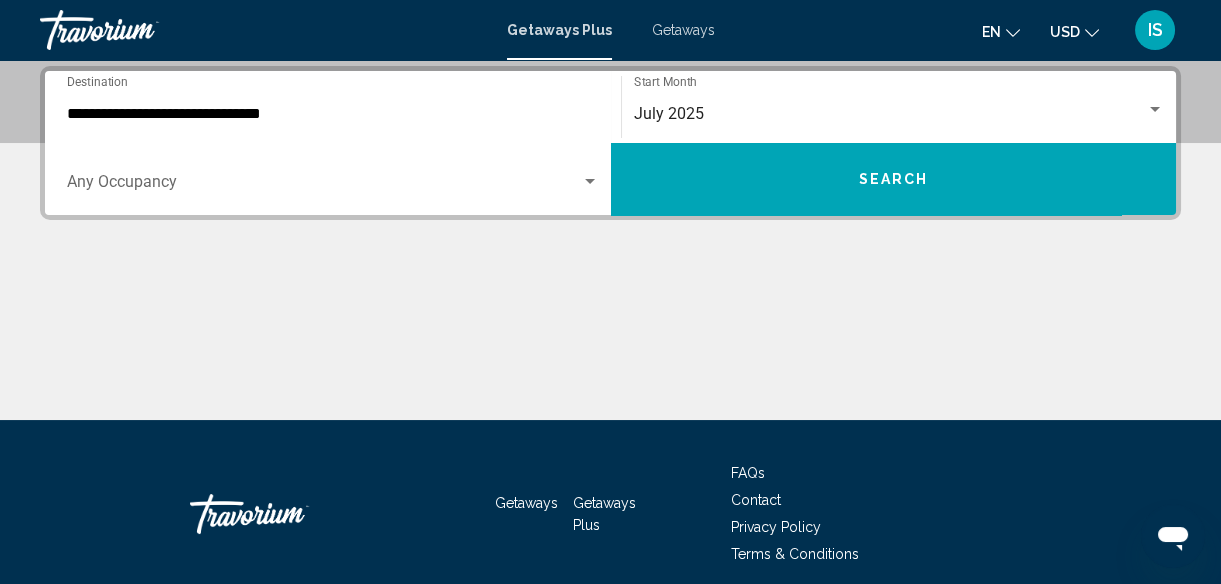 click on "Occupancy Any Occupancy" at bounding box center [333, 179] 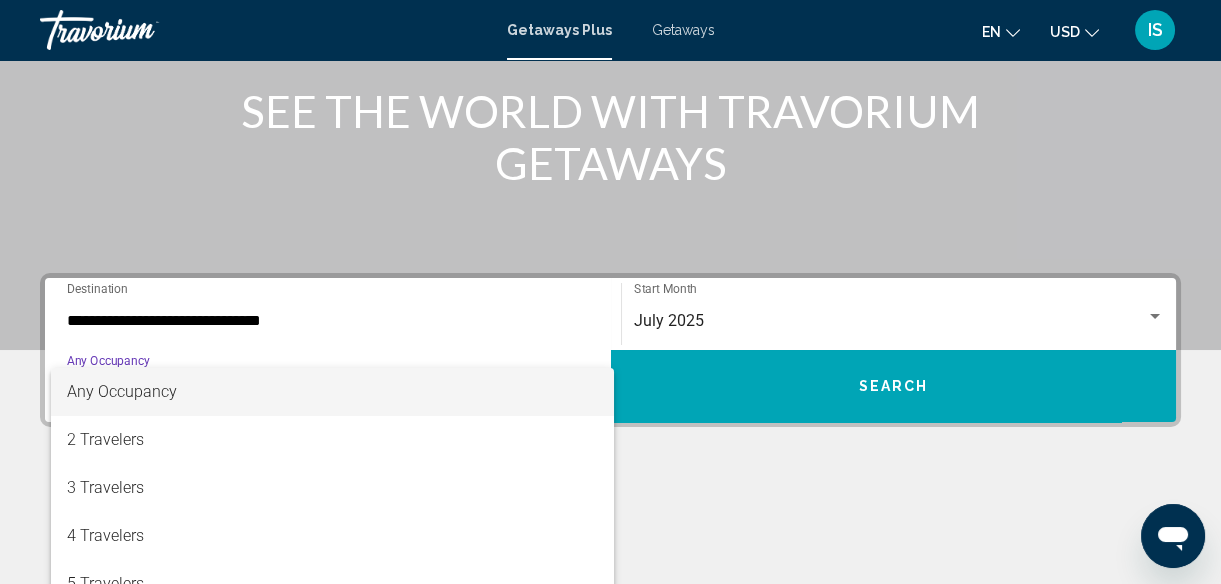 scroll, scrollTop: 250, scrollLeft: 0, axis: vertical 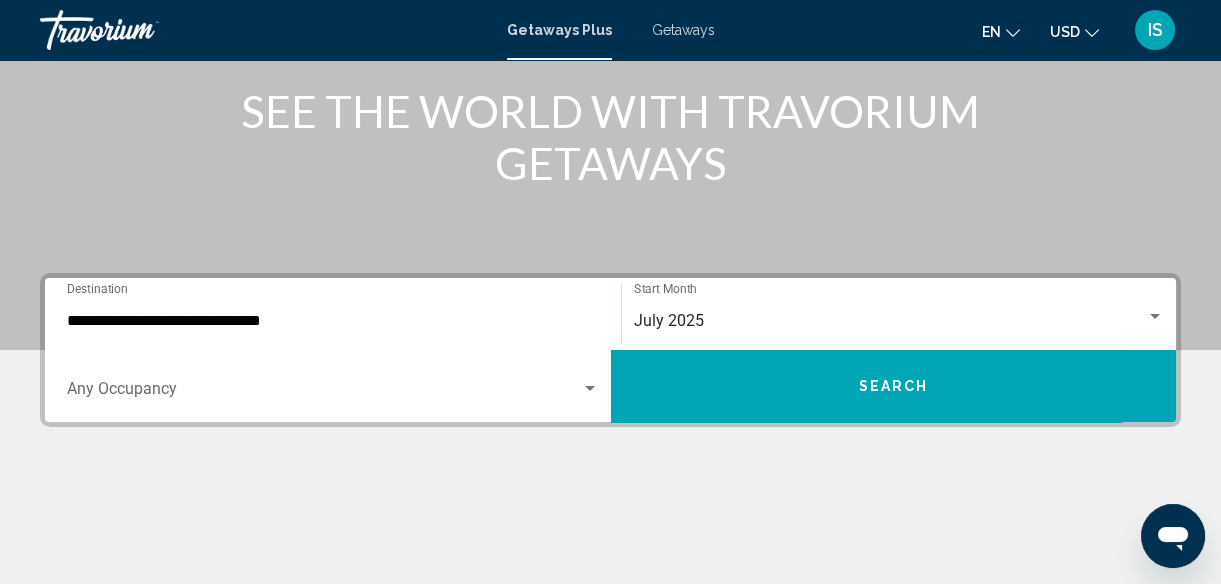 click on "**********" at bounding box center (333, 314) 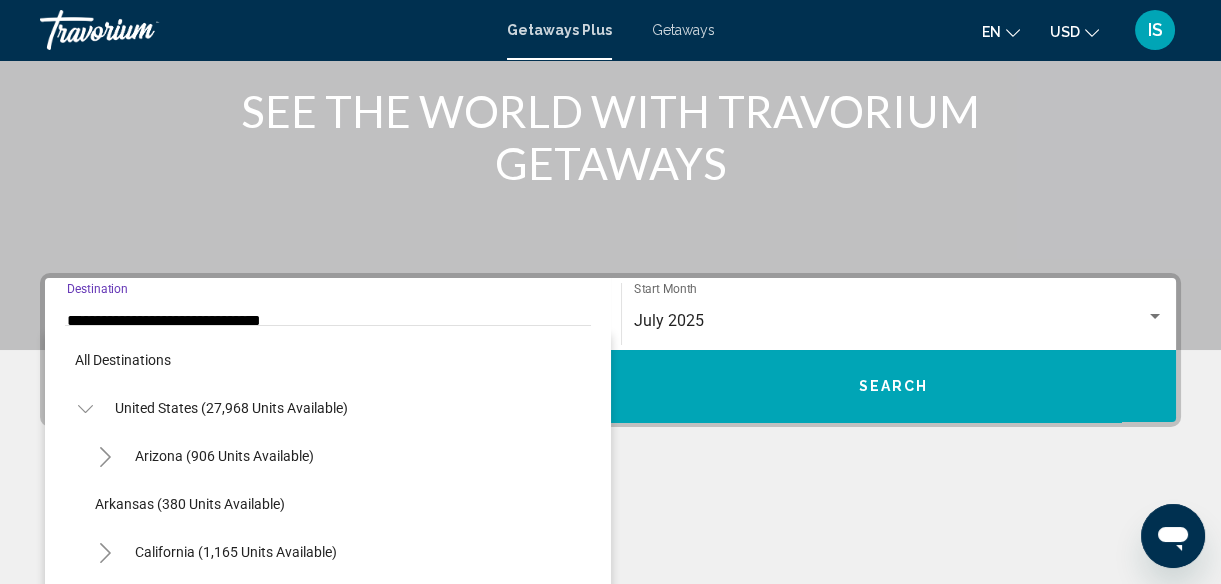 scroll, scrollTop: 439, scrollLeft: 0, axis: vertical 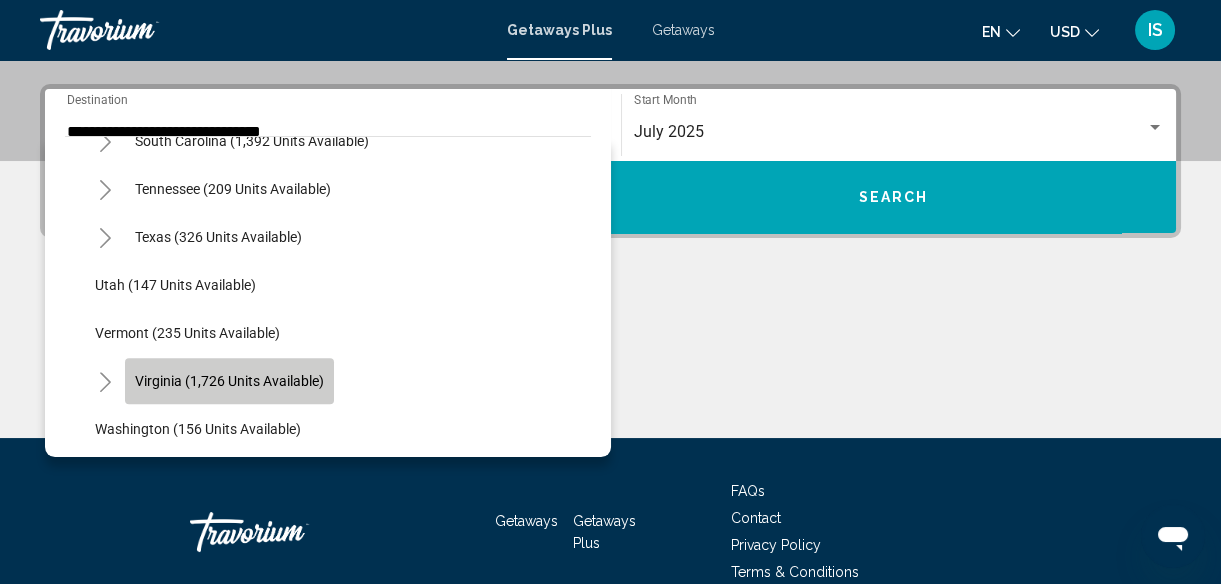 click on "Virginia (1,726 units available)" 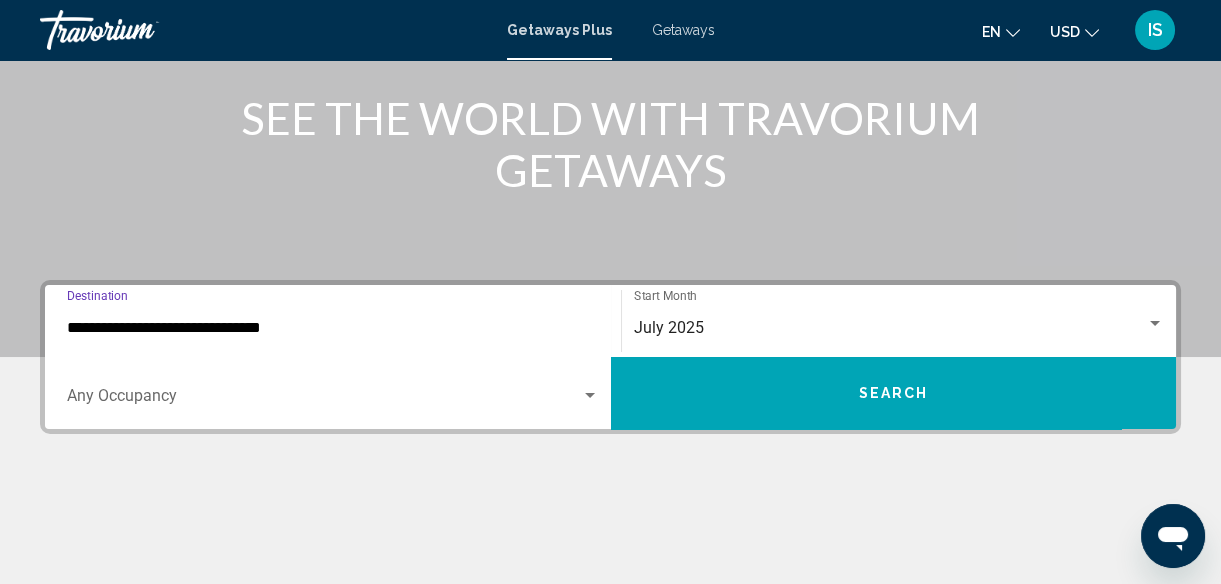 scroll, scrollTop: 242, scrollLeft: 0, axis: vertical 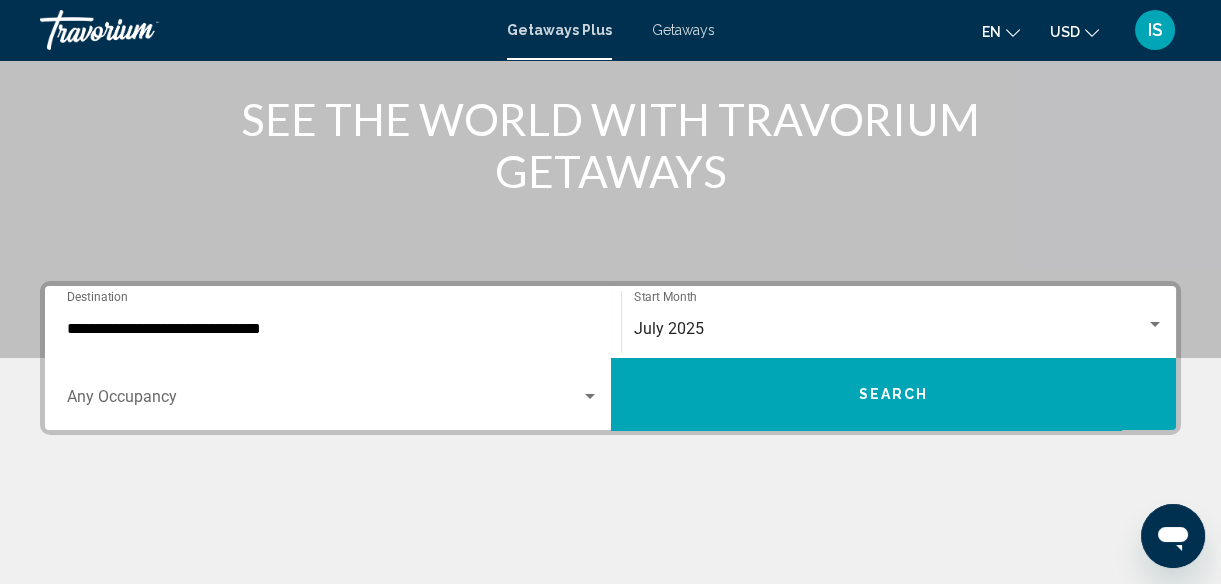 click on "**********" at bounding box center [333, 322] 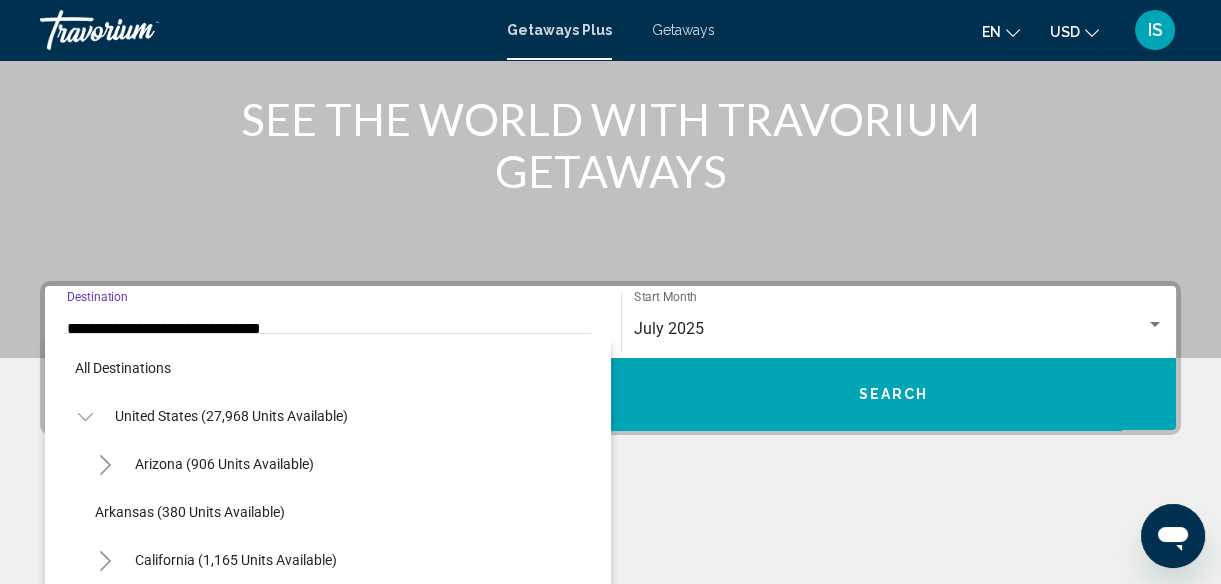 scroll, scrollTop: 438, scrollLeft: 0, axis: vertical 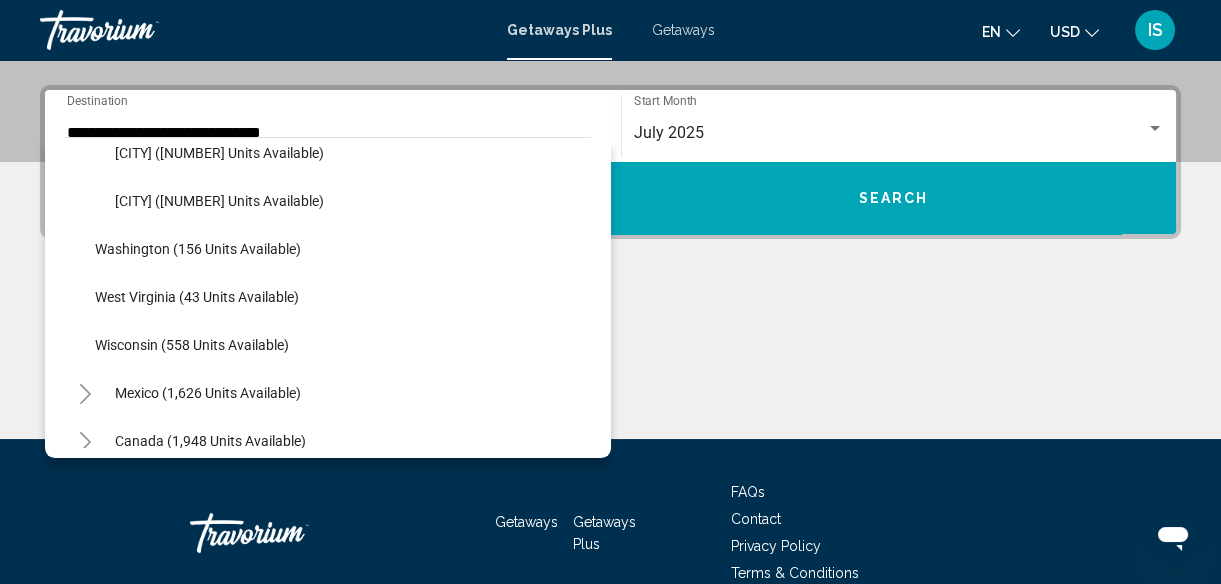 drag, startPoint x: 119, startPoint y: 280, endPoint x: 72, endPoint y: 231, distance: 67.89698 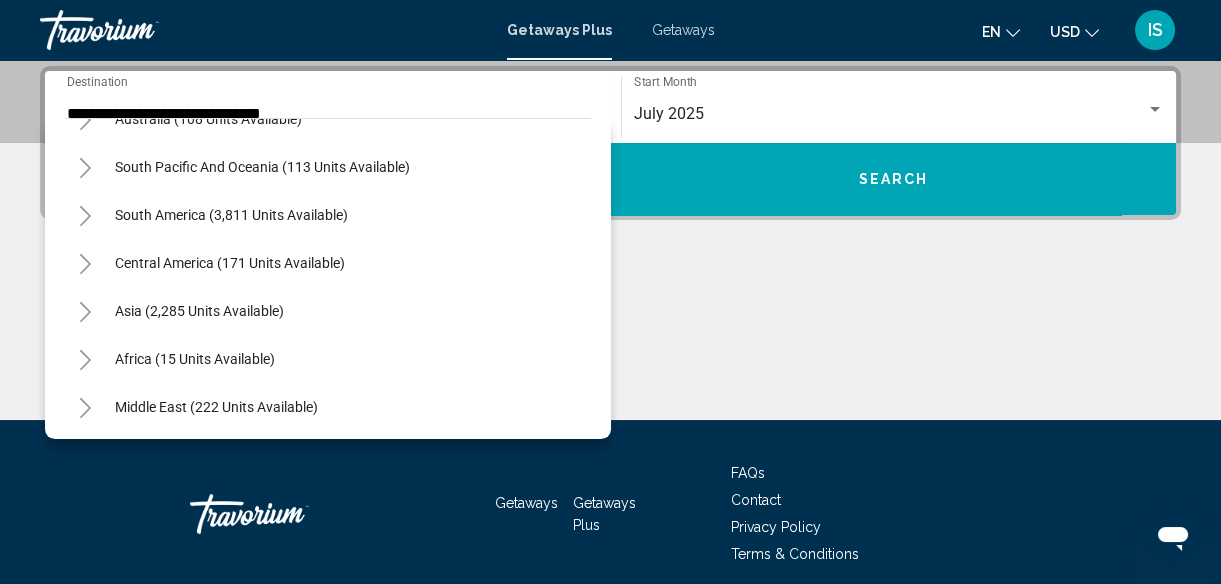 scroll, scrollTop: 2243, scrollLeft: 0, axis: vertical 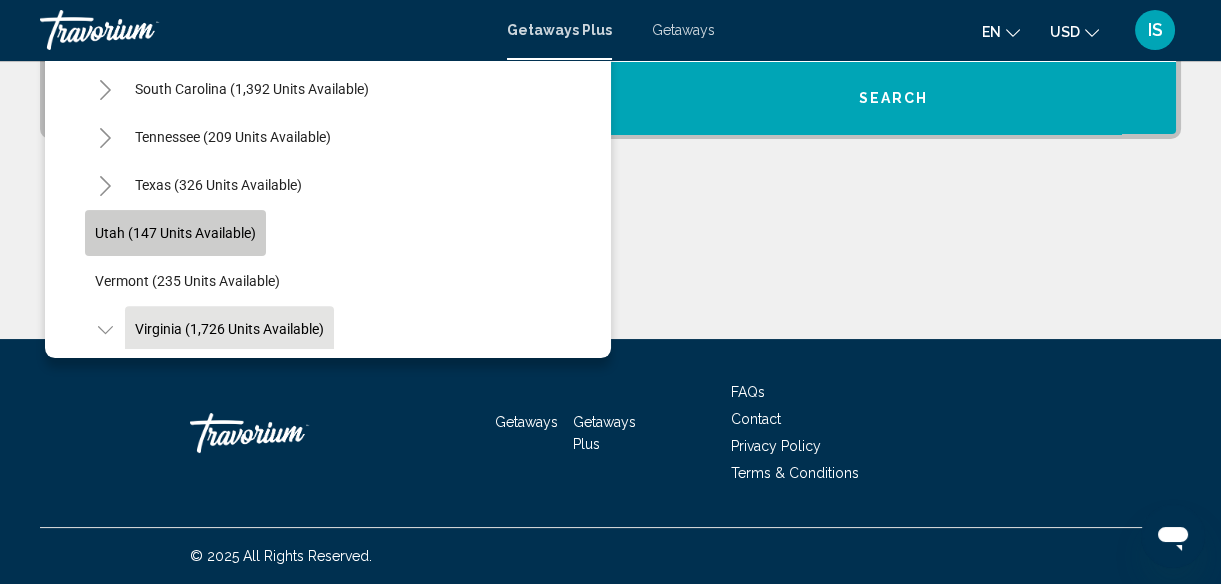 click on "Utah (147 units available)" 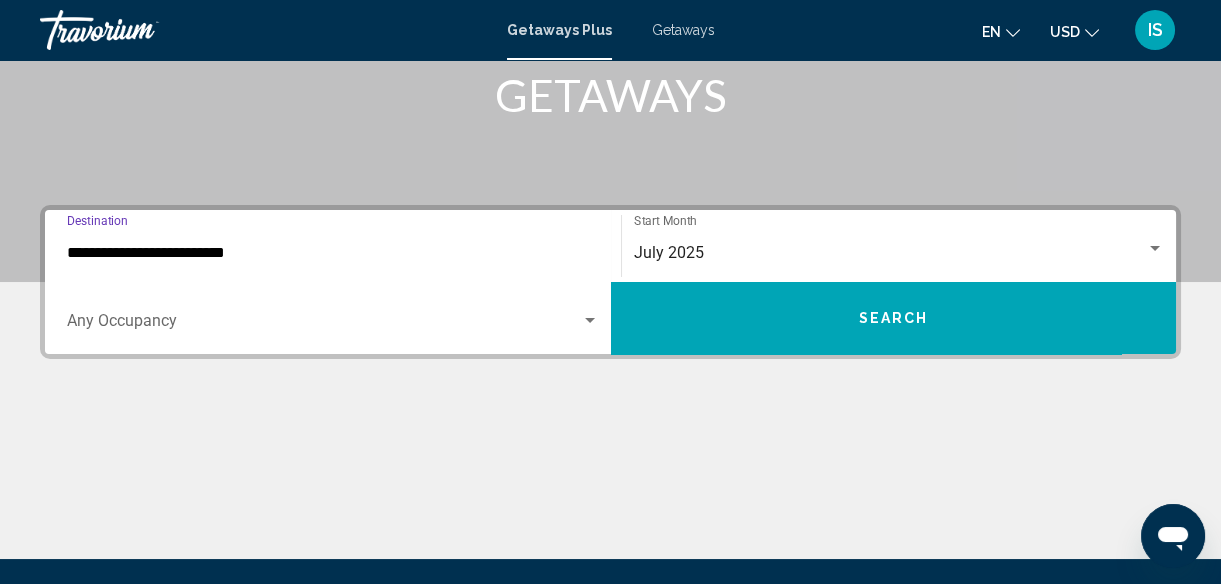 scroll, scrollTop: 317, scrollLeft: 0, axis: vertical 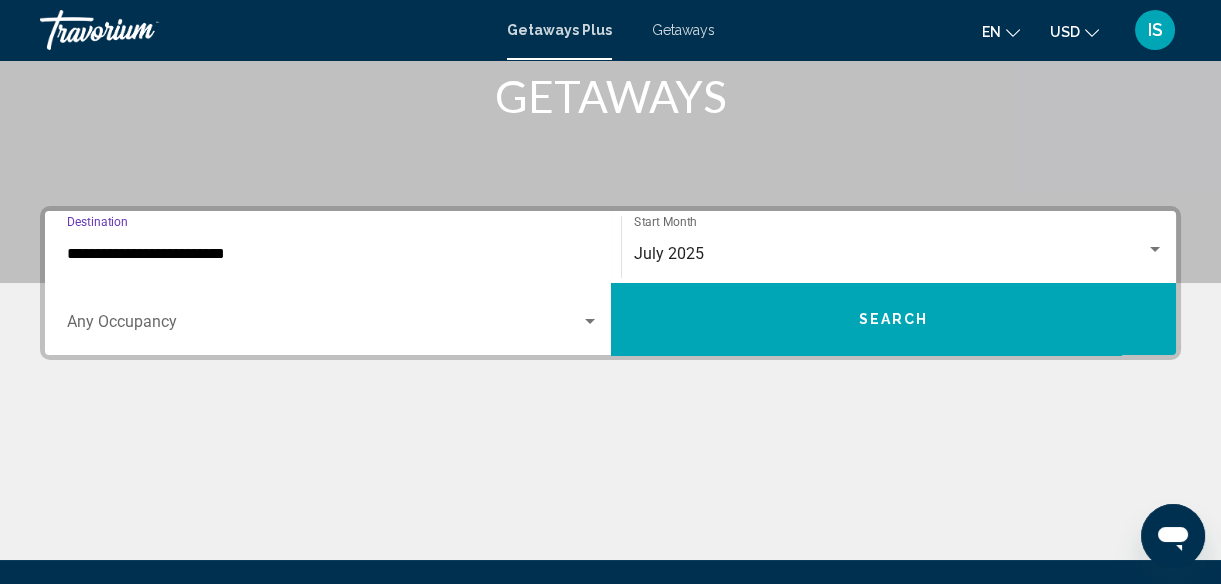 click on "**********" at bounding box center [333, 254] 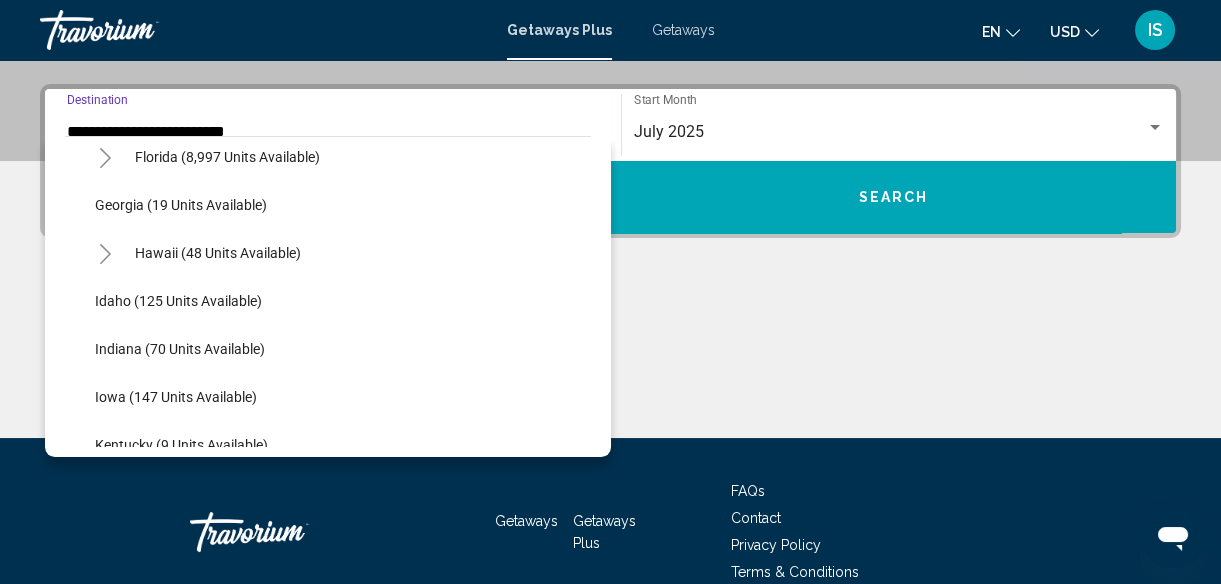 scroll, scrollTop: 0, scrollLeft: 0, axis: both 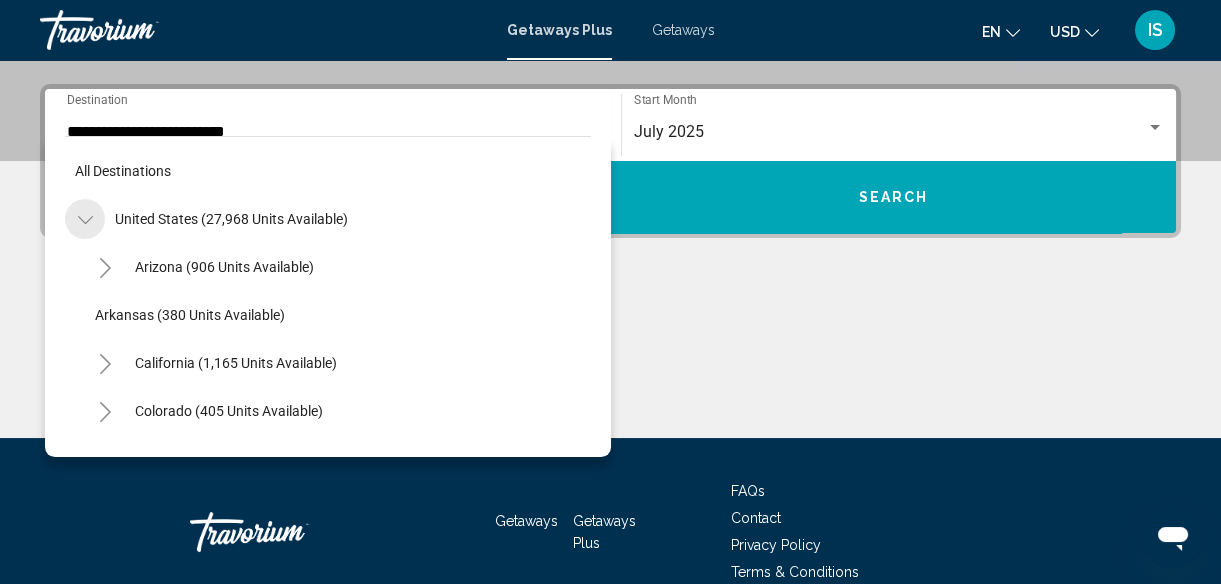 click 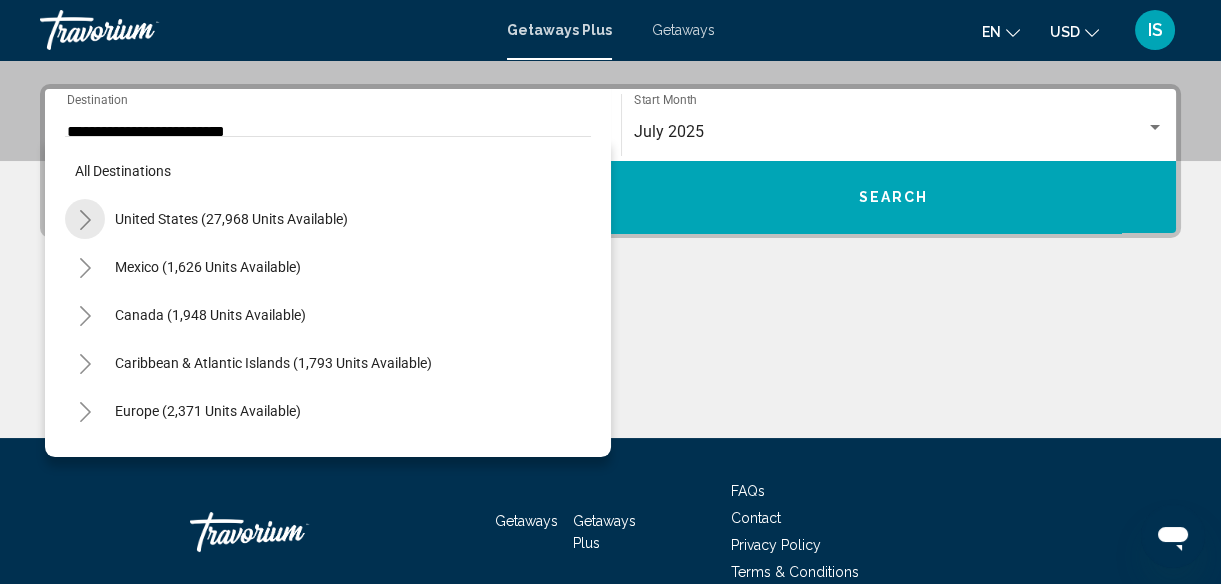 click 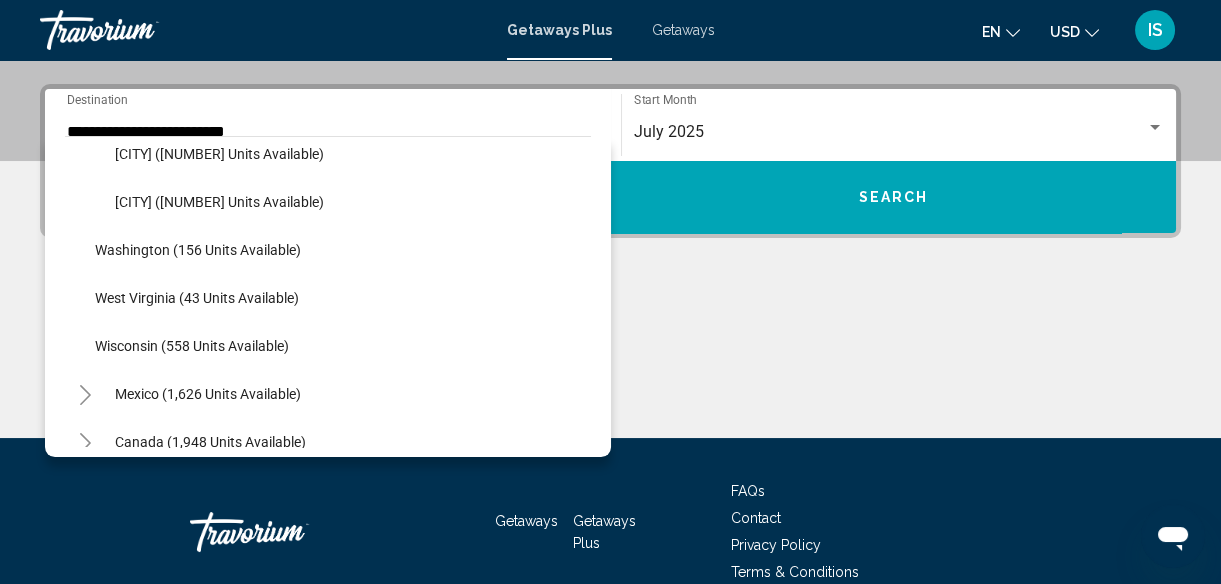 scroll, scrollTop: 1794, scrollLeft: 0, axis: vertical 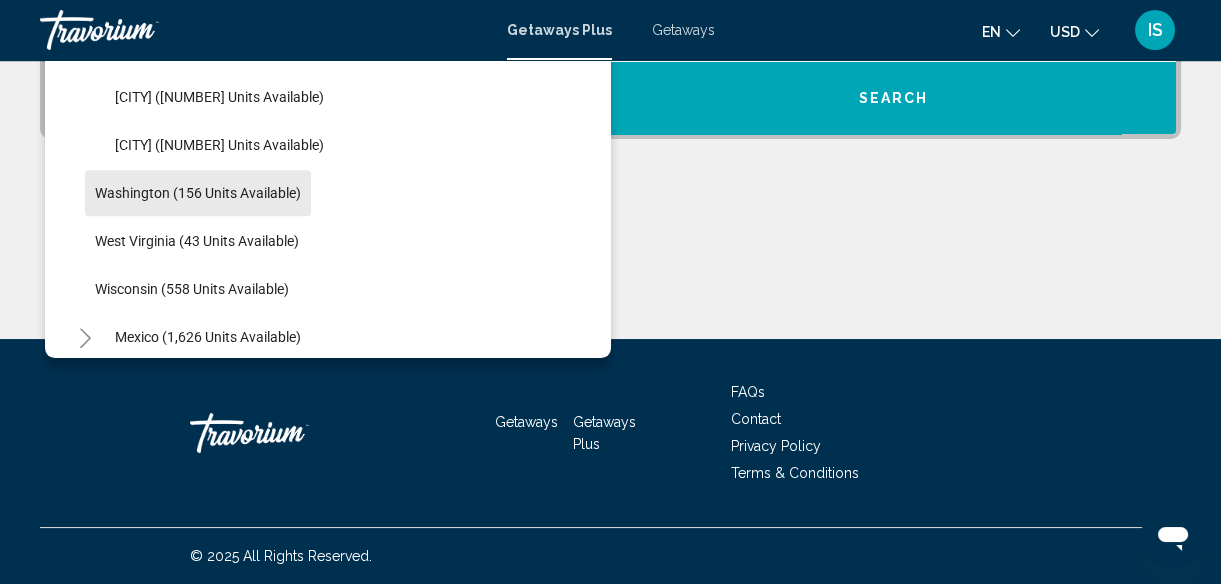click on "Washington (156 units available)" 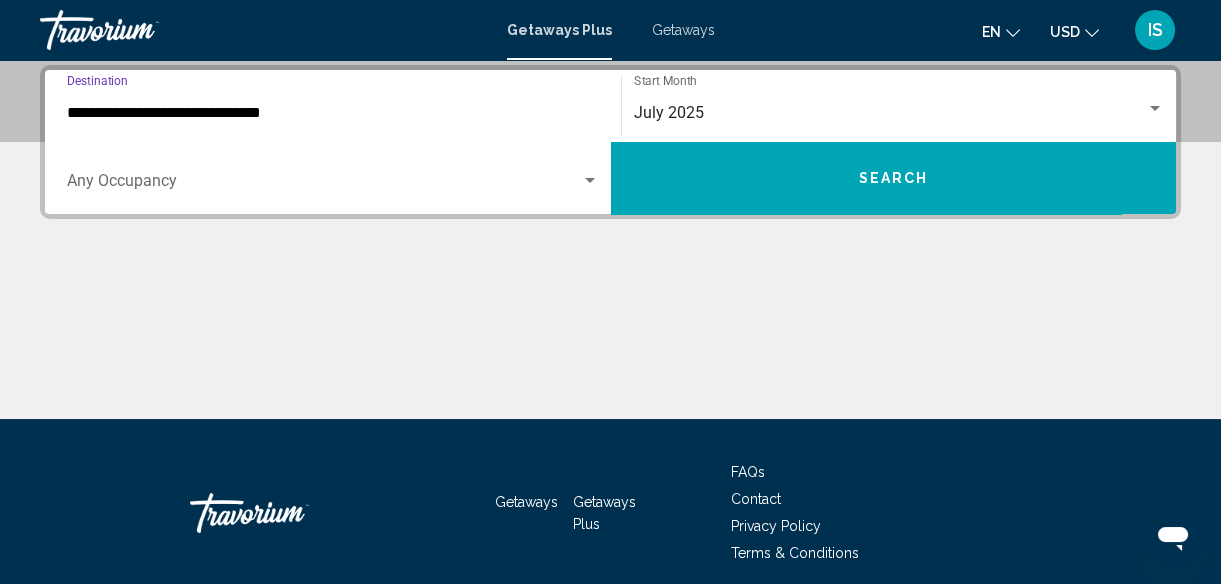 scroll, scrollTop: 457, scrollLeft: 0, axis: vertical 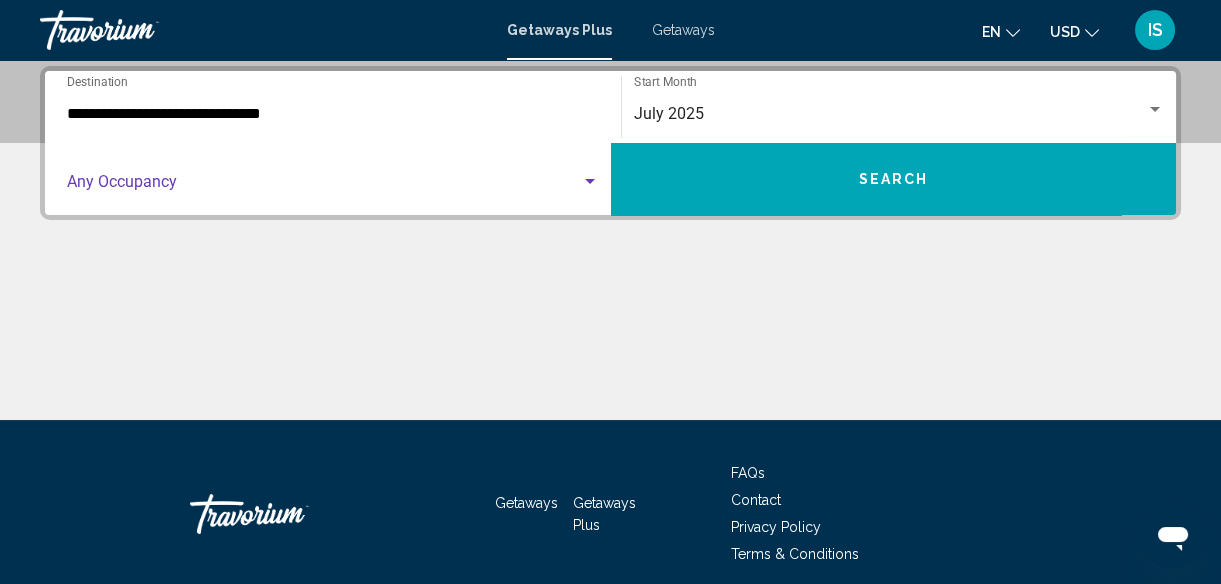 click at bounding box center [324, 186] 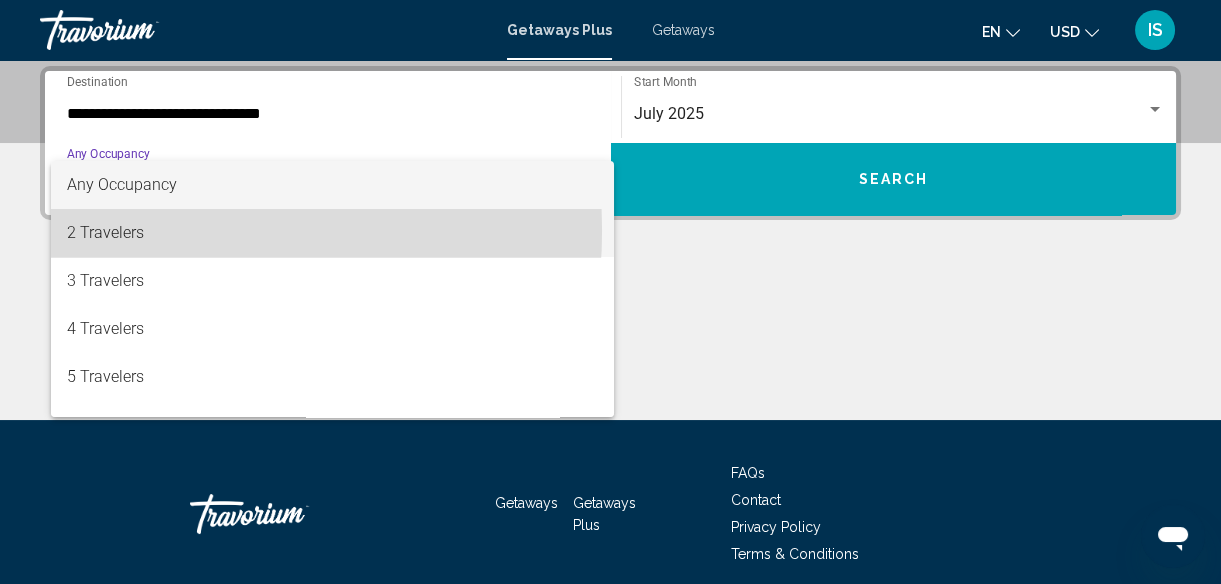 click on "2 Travelers" at bounding box center [333, 233] 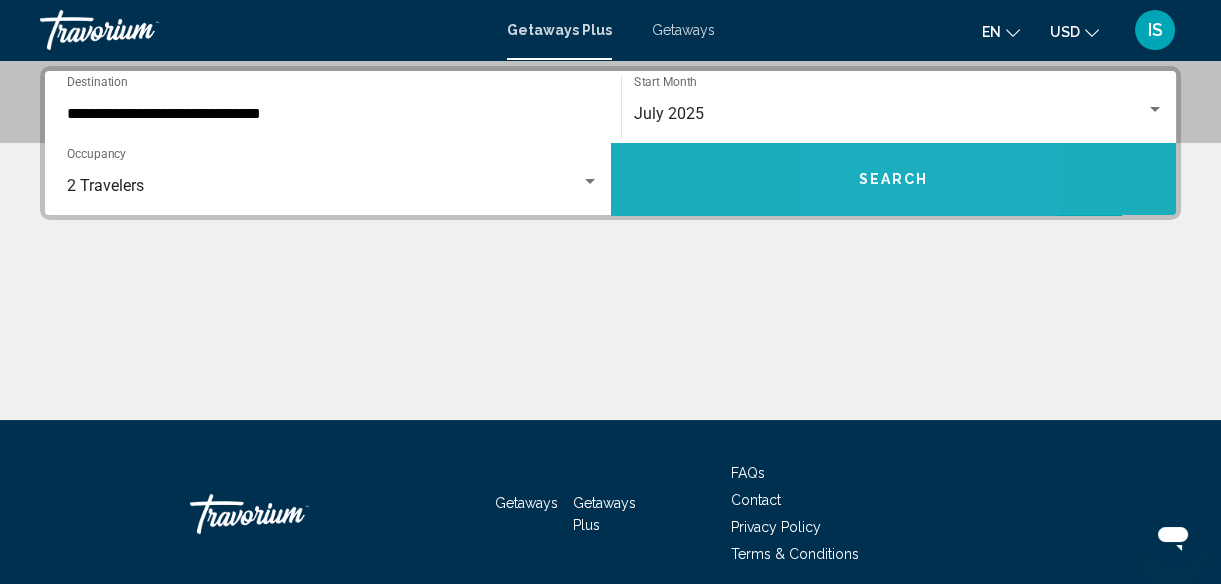 click on "Search" at bounding box center [894, 179] 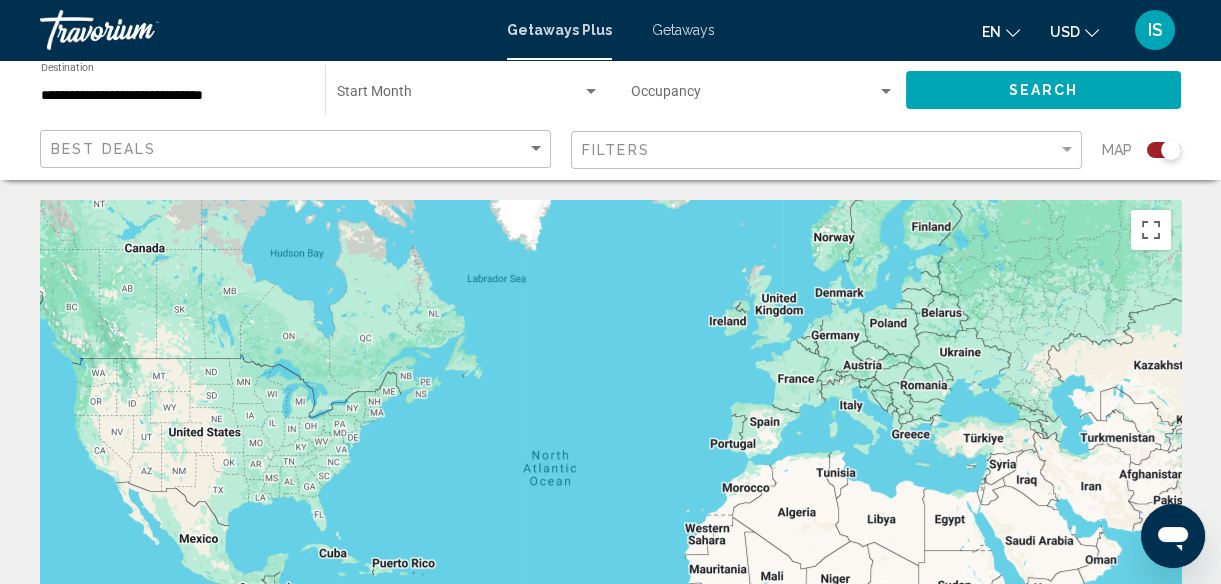 scroll, scrollTop: 0, scrollLeft: 0, axis: both 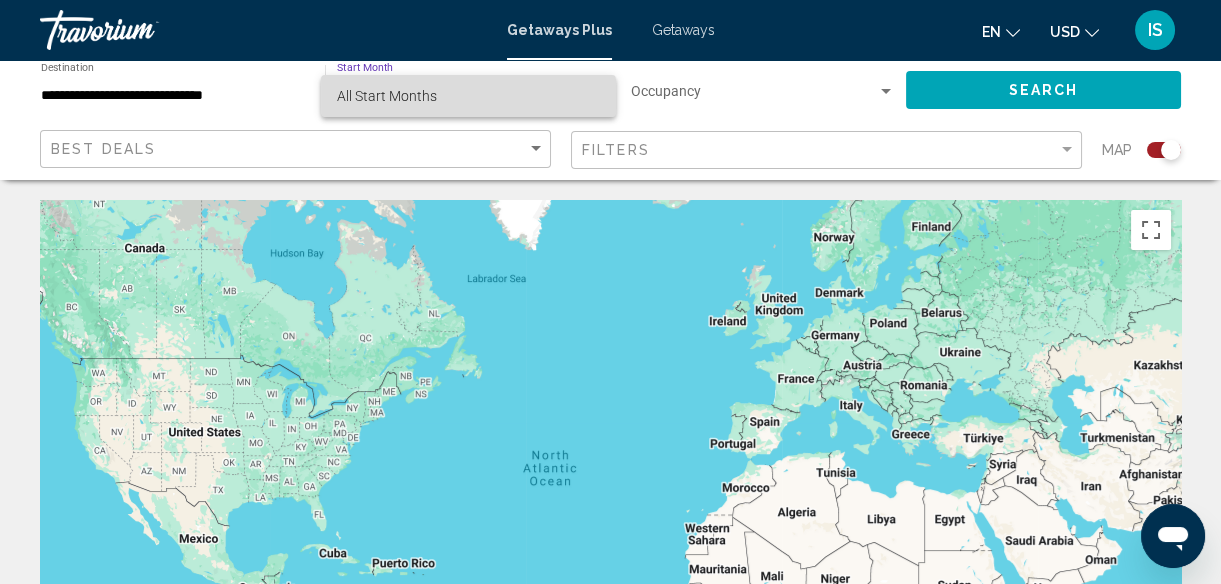 click on "All Start Months" at bounding box center [387, 96] 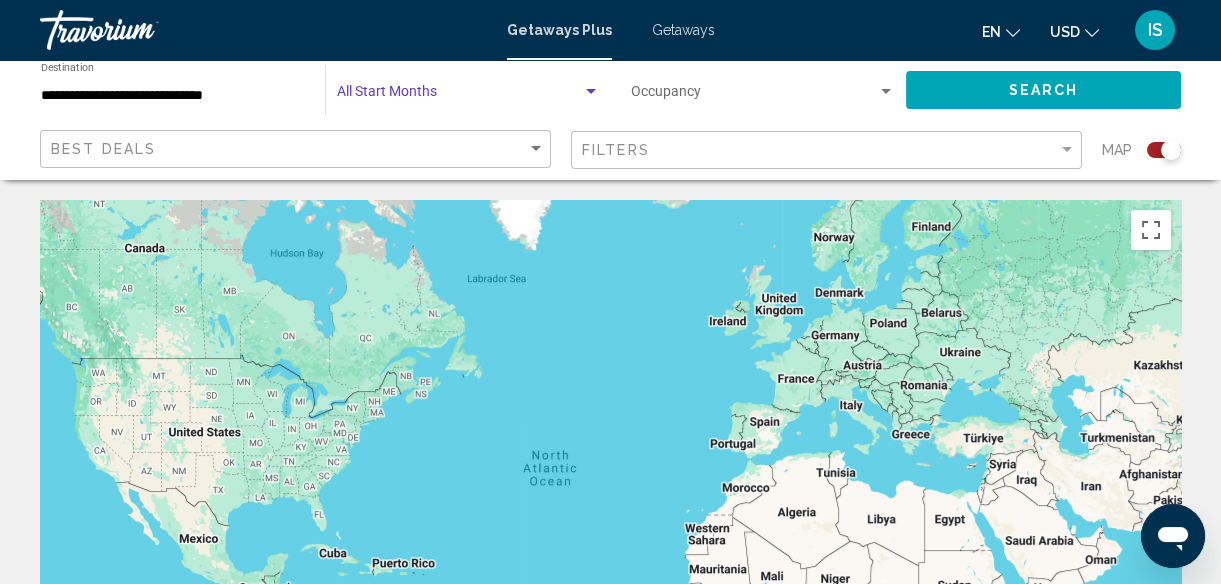 click at bounding box center [459, 96] 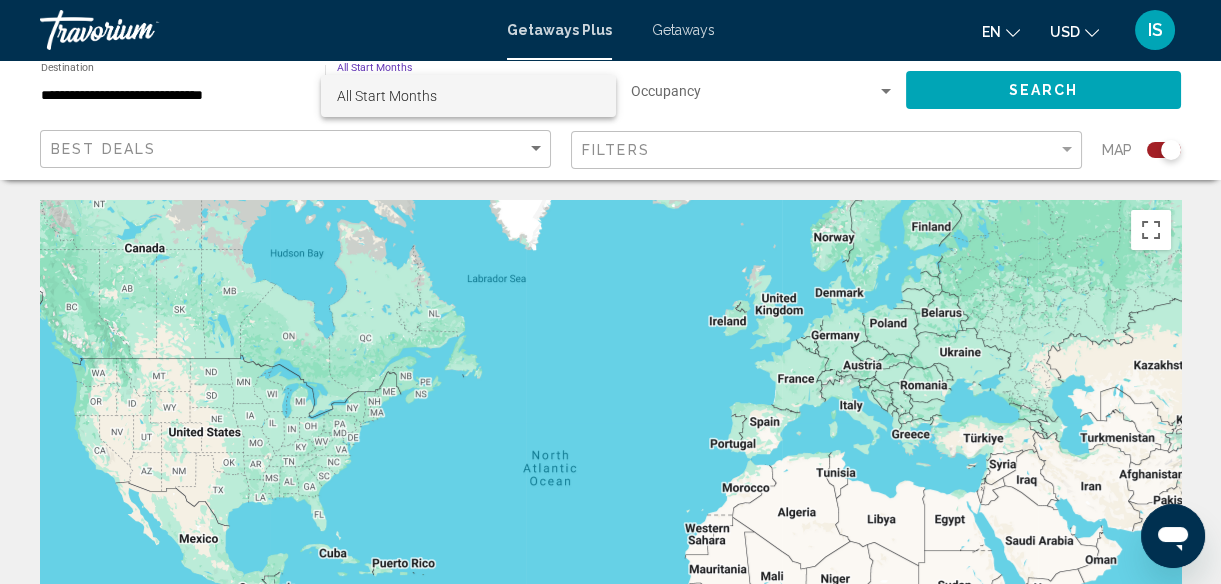 click at bounding box center (610, 292) 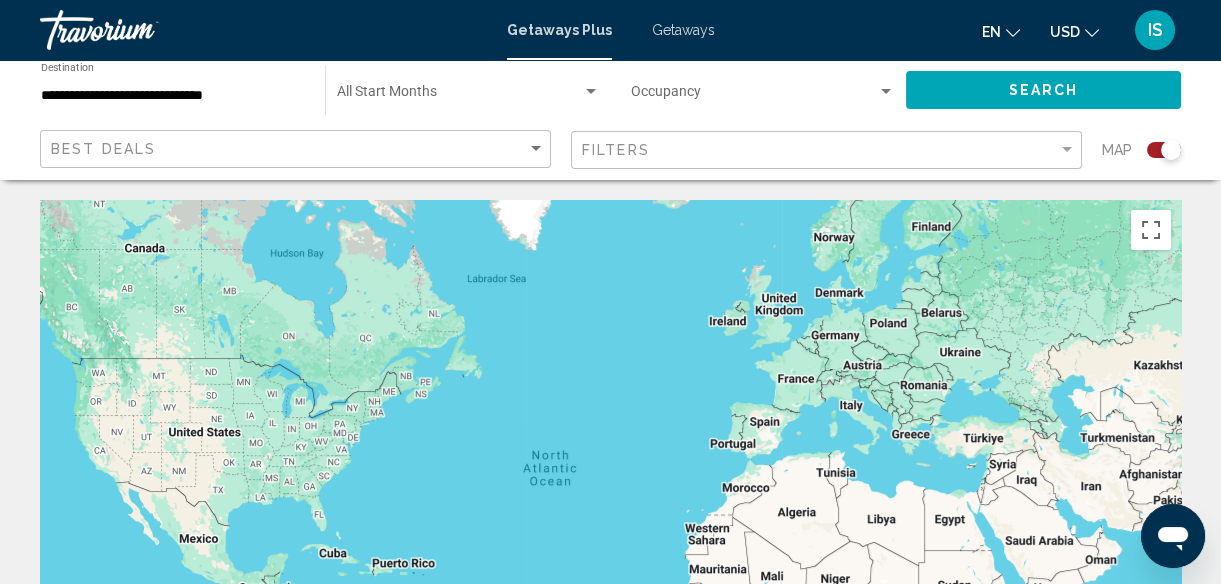 click on "Occupancy Any Occupancy" 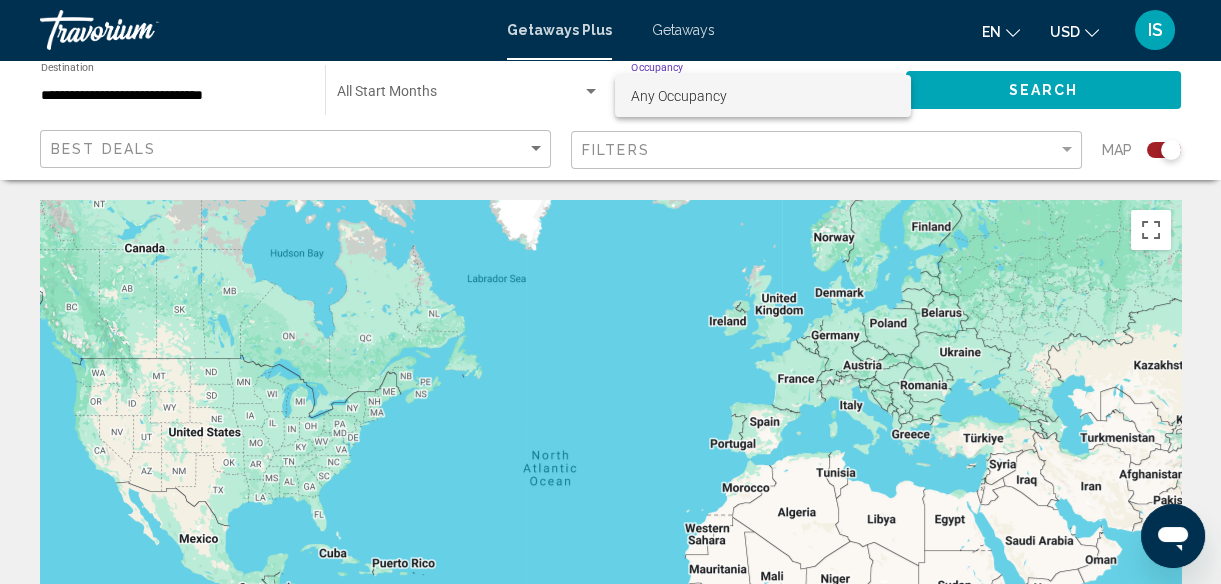 click at bounding box center [610, 292] 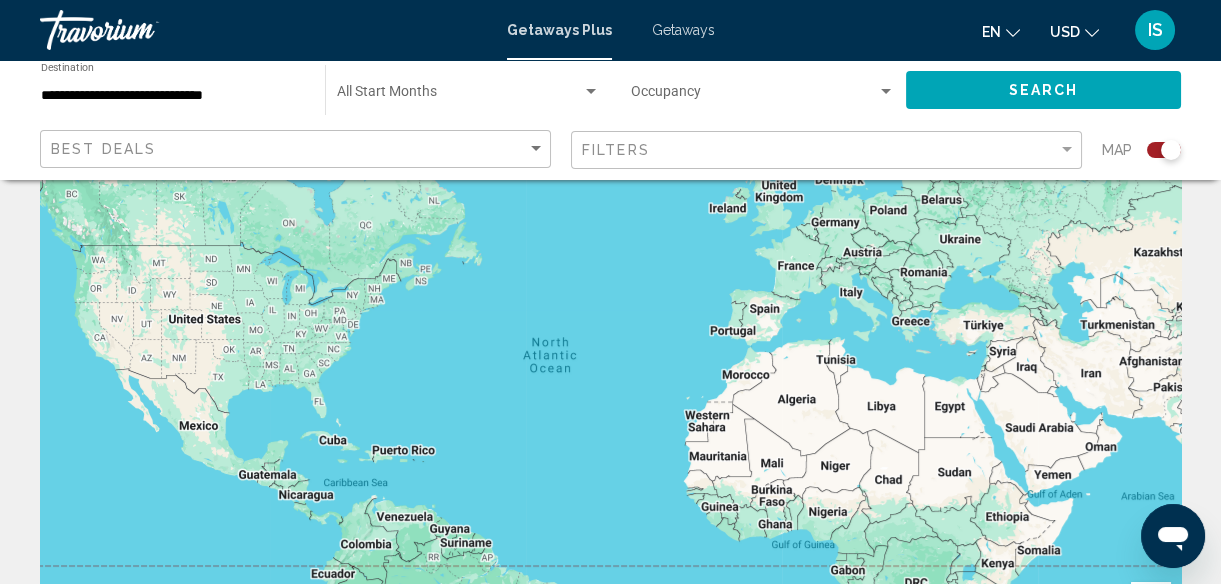 scroll, scrollTop: 124, scrollLeft: 0, axis: vertical 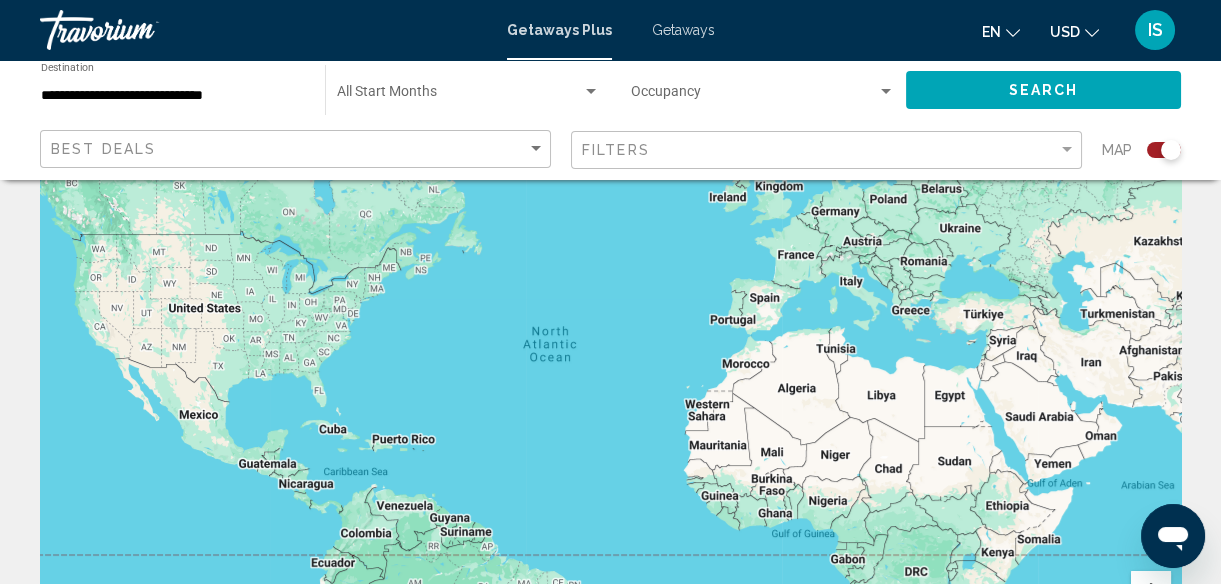 click on "Search" 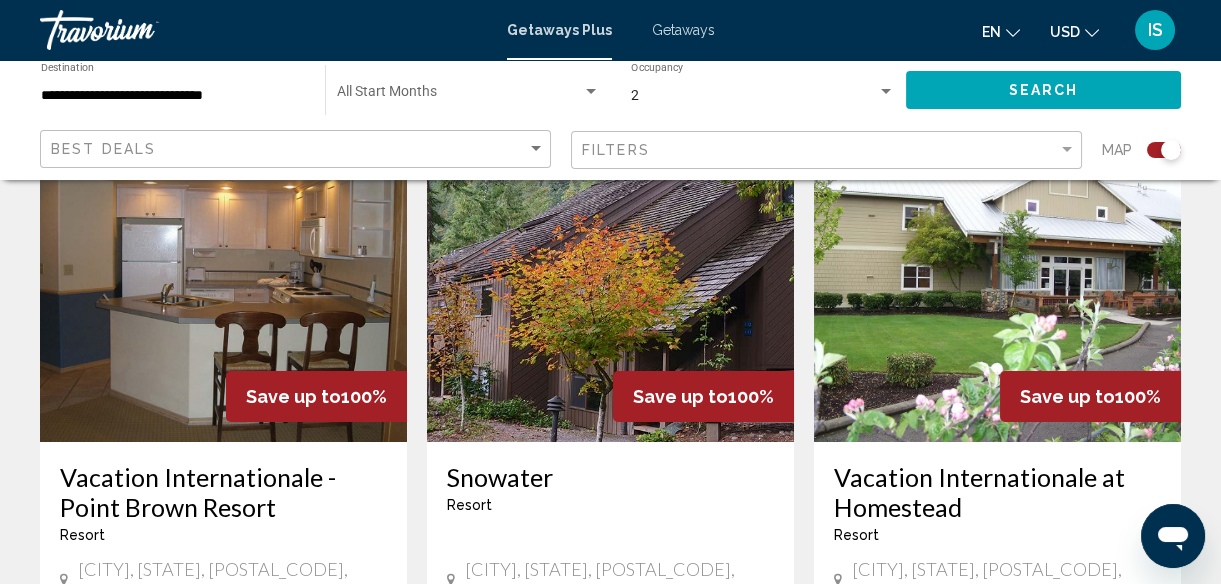 scroll, scrollTop: 770, scrollLeft: 0, axis: vertical 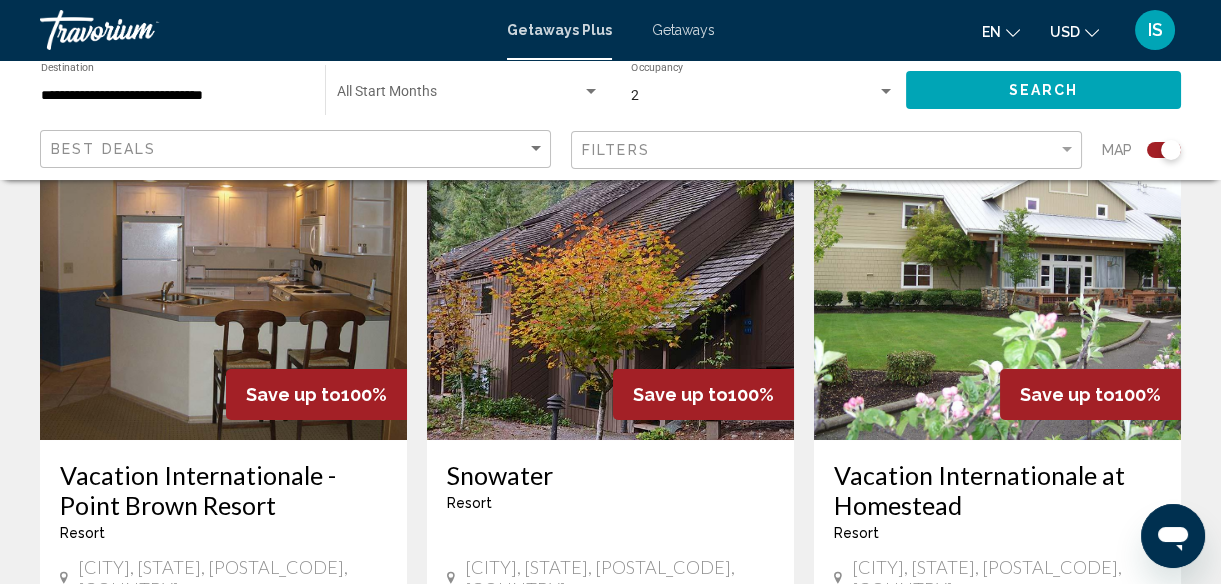 click at bounding box center (610, 280) 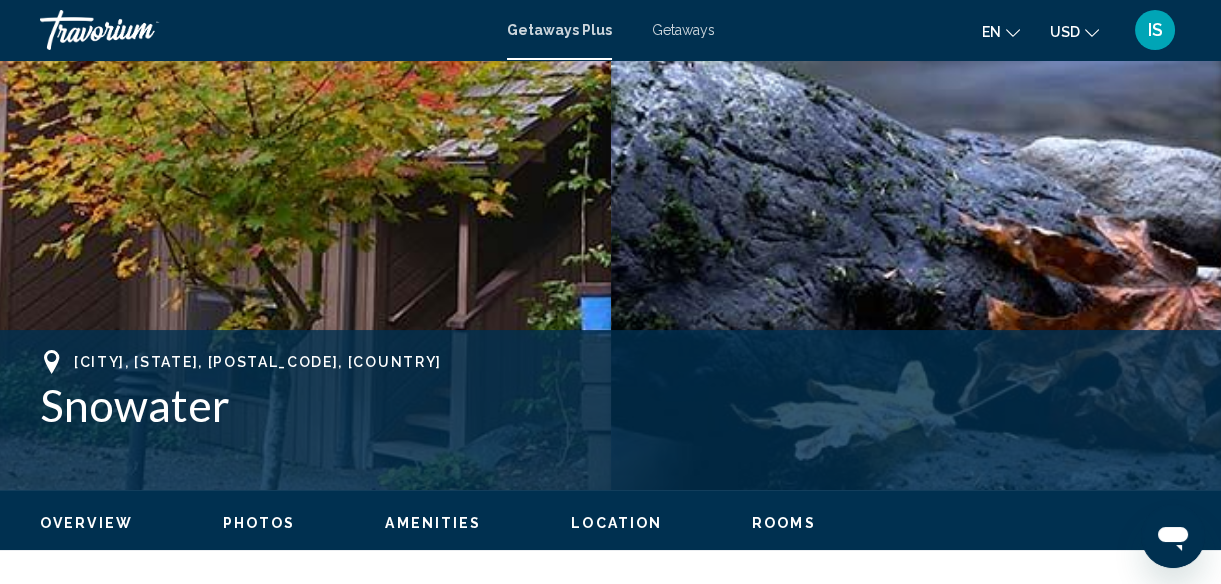 scroll, scrollTop: 520, scrollLeft: 0, axis: vertical 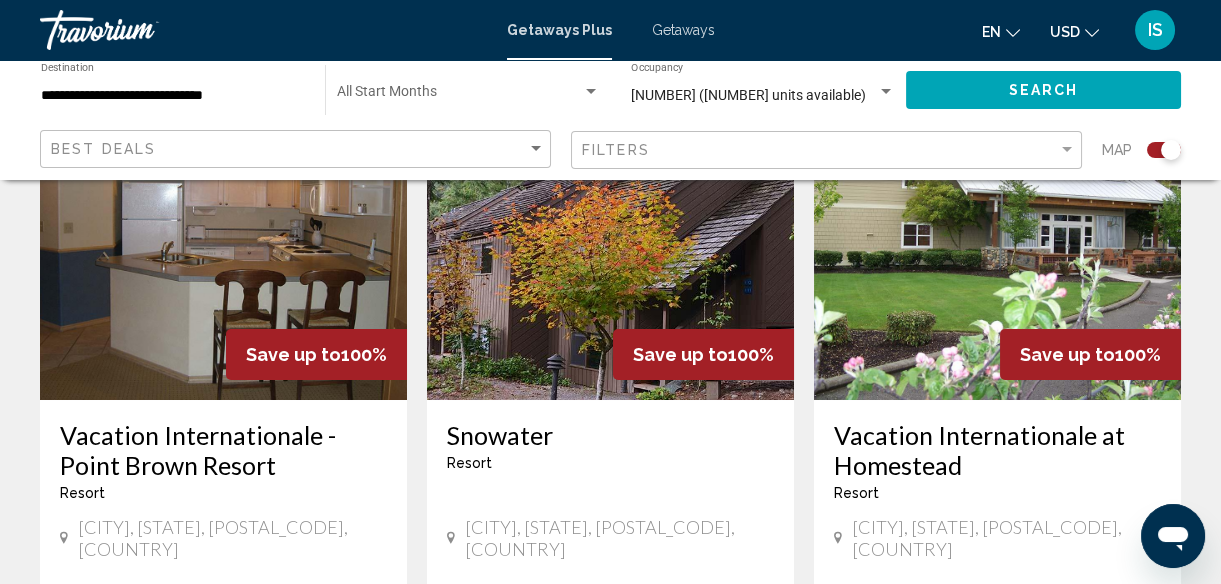click at bounding box center (223, 240) 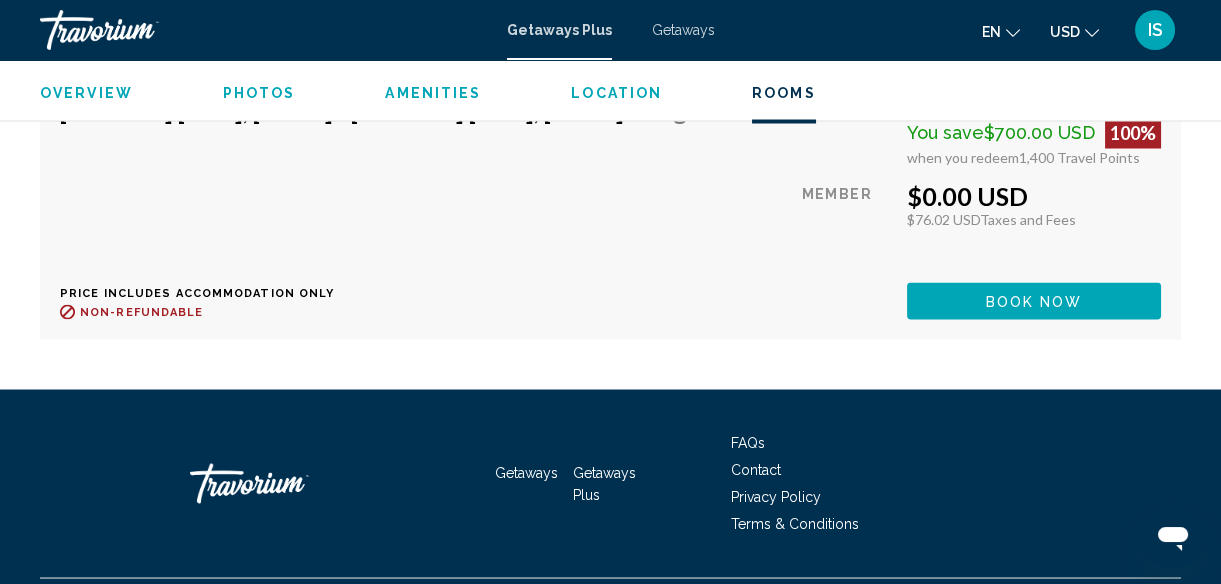 scroll, scrollTop: 6648, scrollLeft: 0, axis: vertical 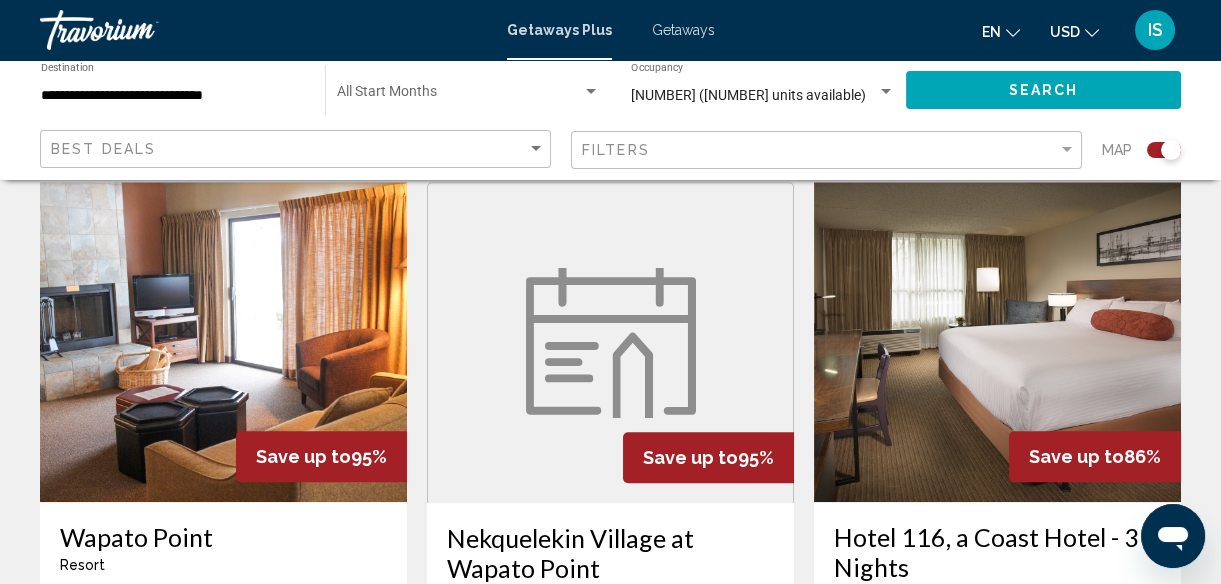 click on "Save up to  86%" at bounding box center [1095, 456] 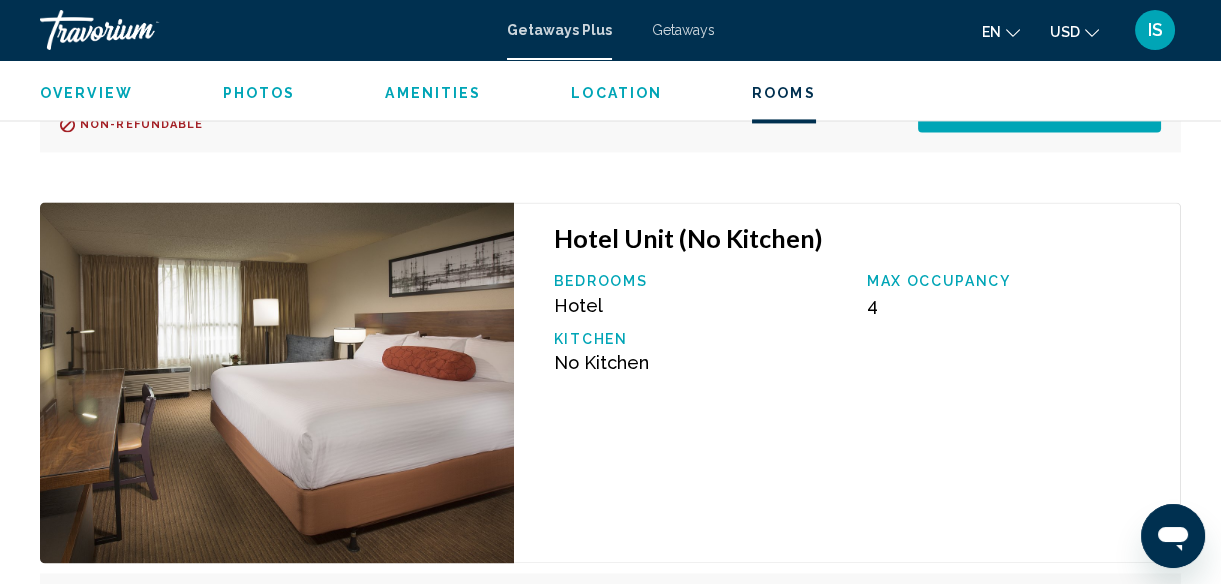 scroll, scrollTop: 5444, scrollLeft: 0, axis: vertical 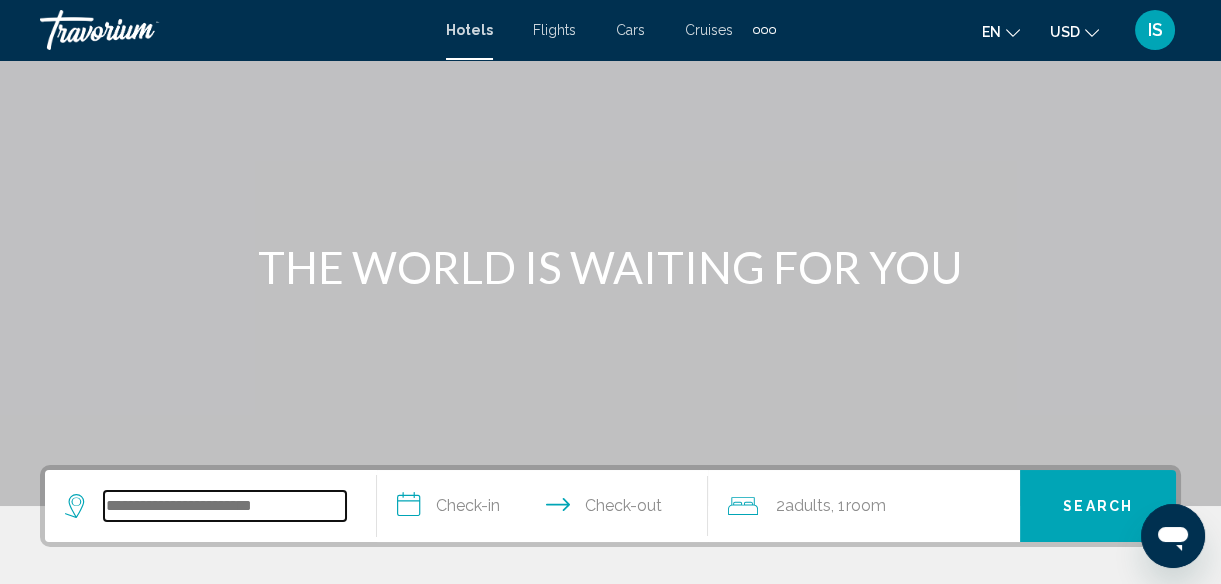 click at bounding box center (225, 506) 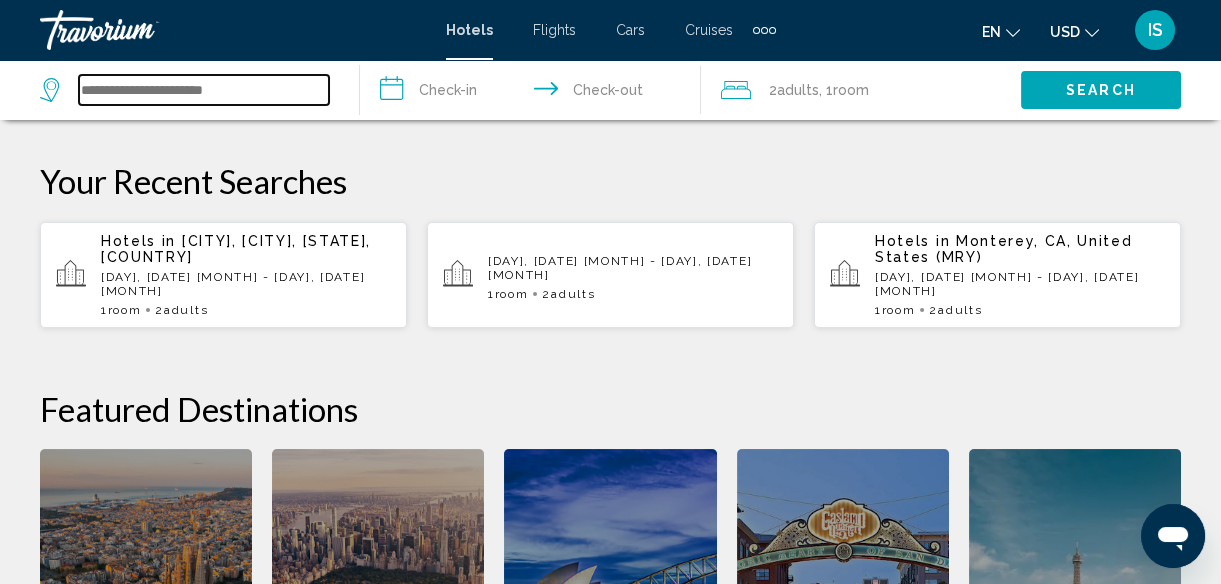 scroll, scrollTop: 514, scrollLeft: 0, axis: vertical 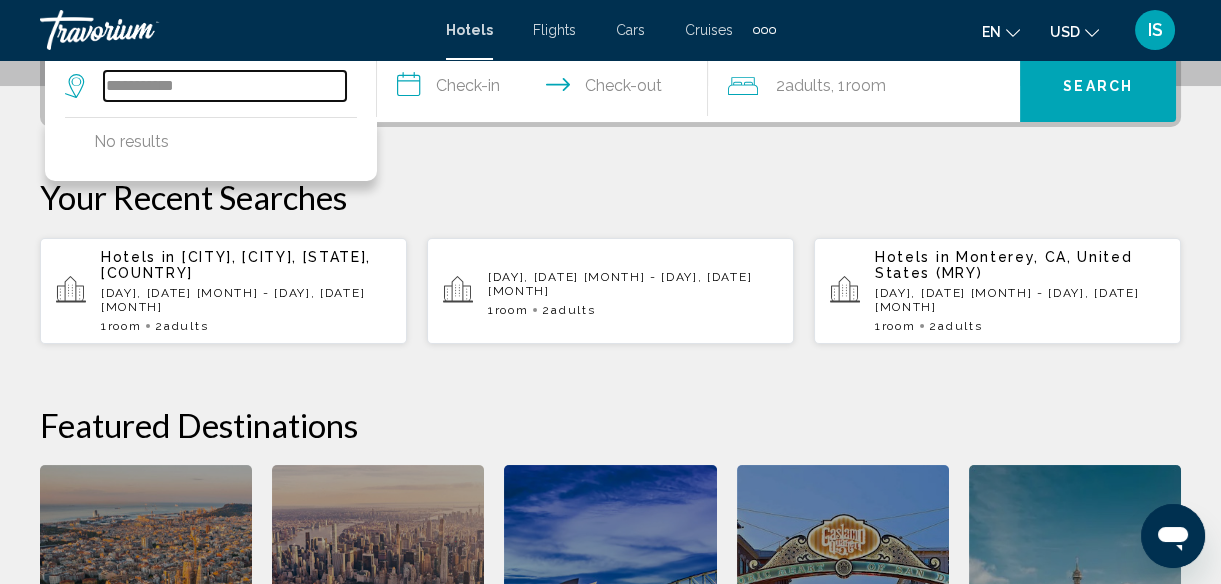 drag, startPoint x: 112, startPoint y: 83, endPoint x: 398, endPoint y: 112, distance: 287.46652 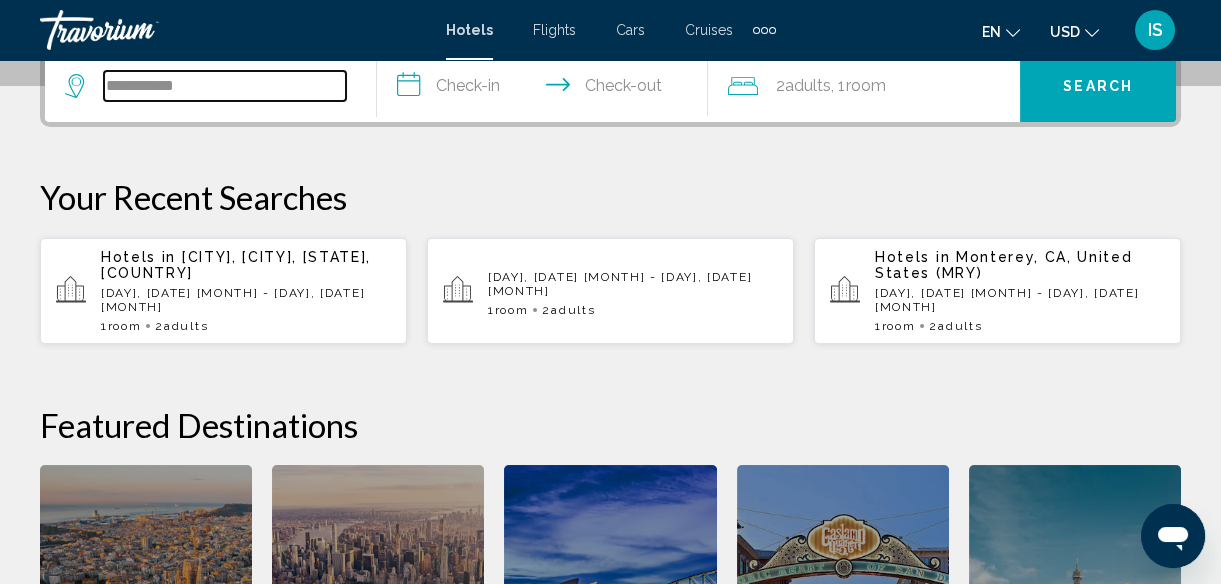 type on "**********" 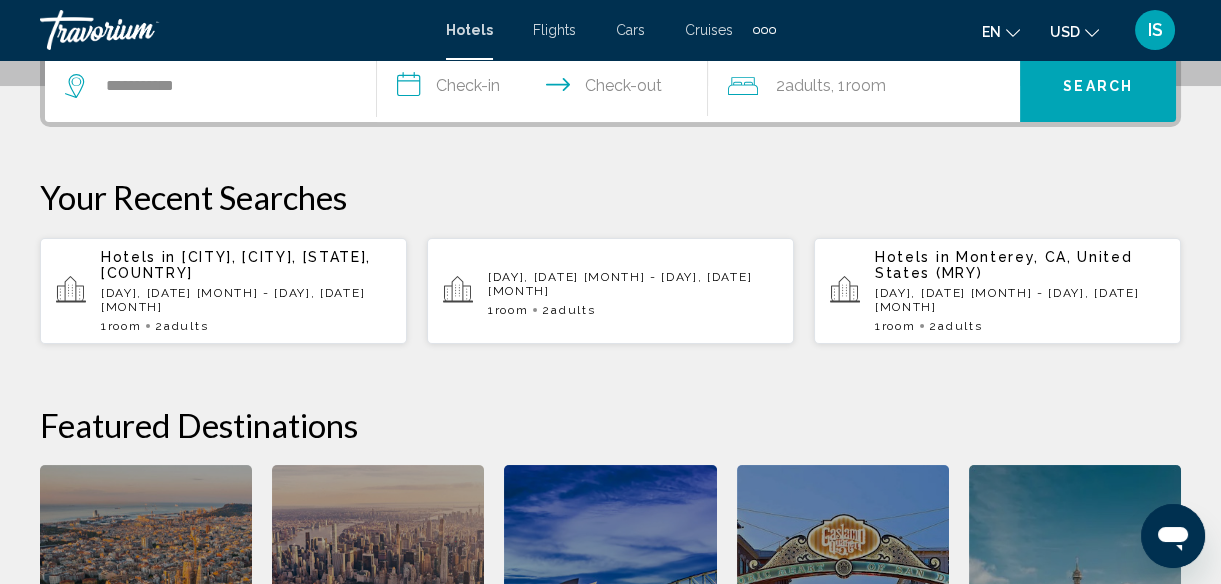 click on "**********" at bounding box center (547, 89) 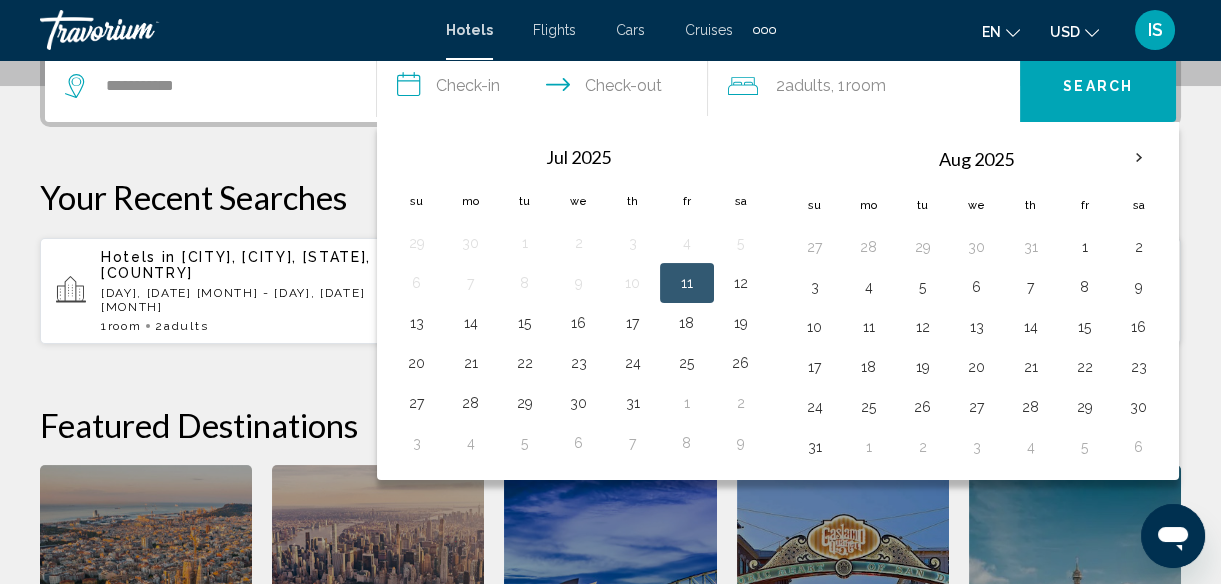 scroll, scrollTop: 493, scrollLeft: 0, axis: vertical 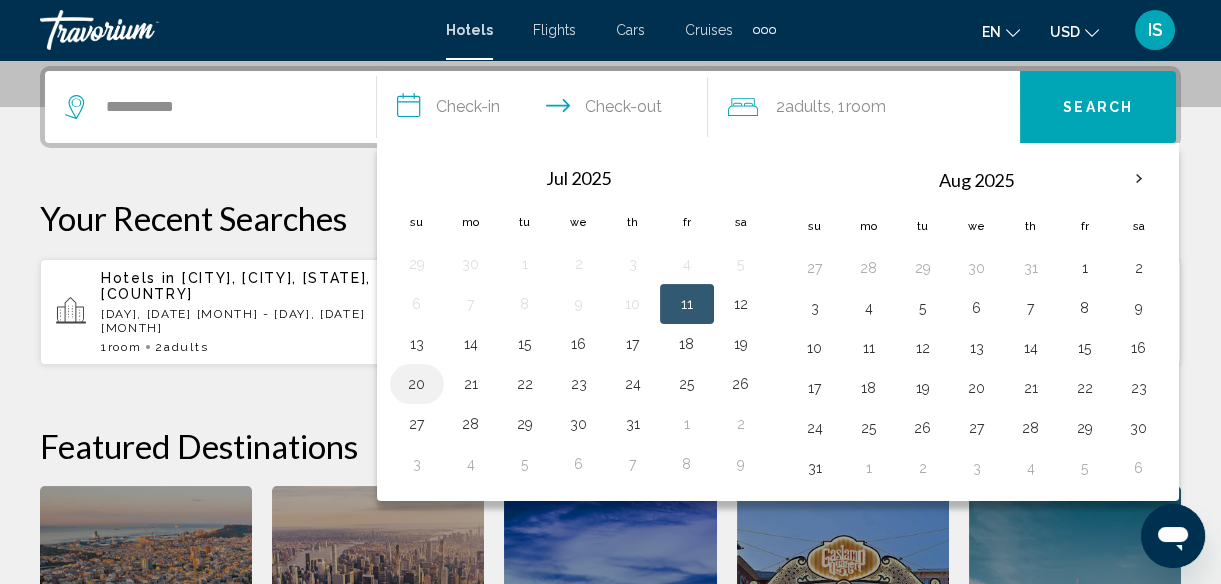 click on "20" at bounding box center (417, 384) 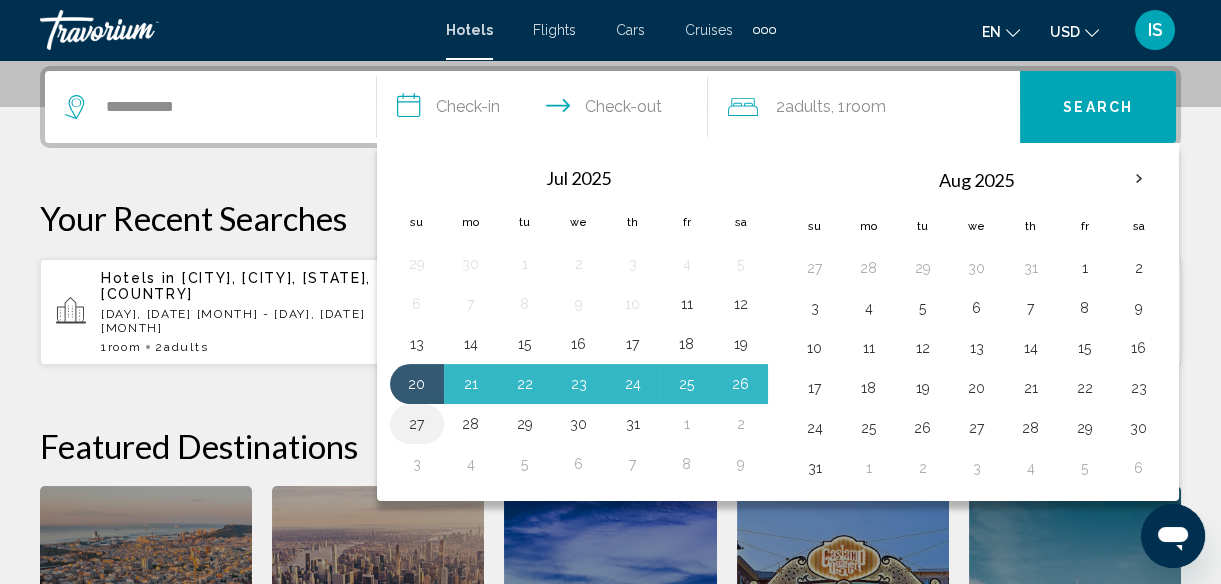click on "27" at bounding box center (417, 424) 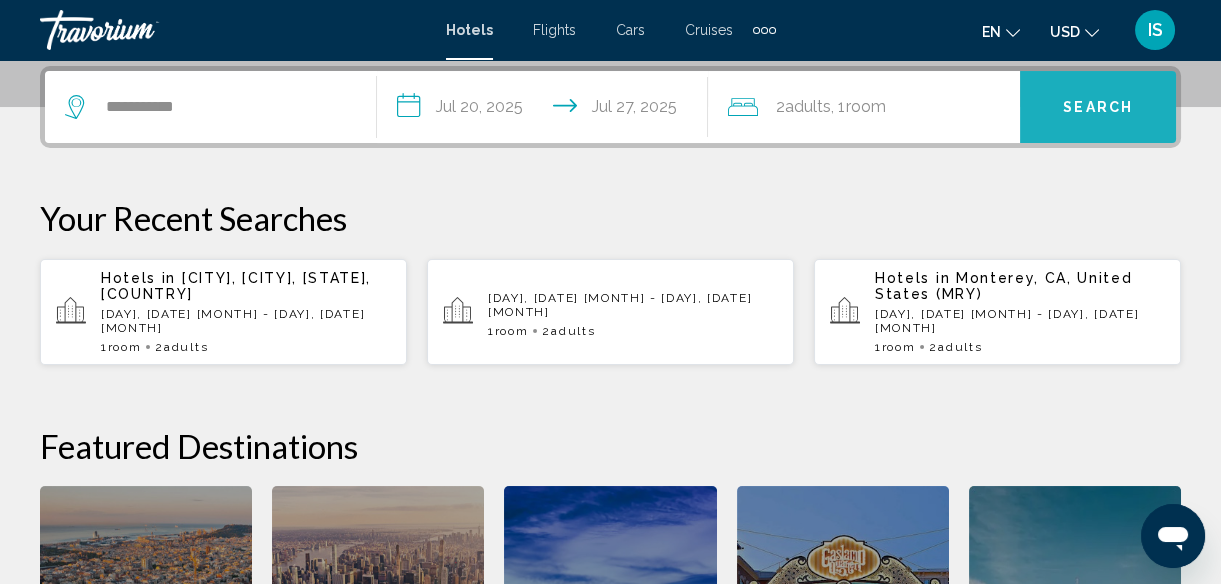click on "Search" at bounding box center (1098, 107) 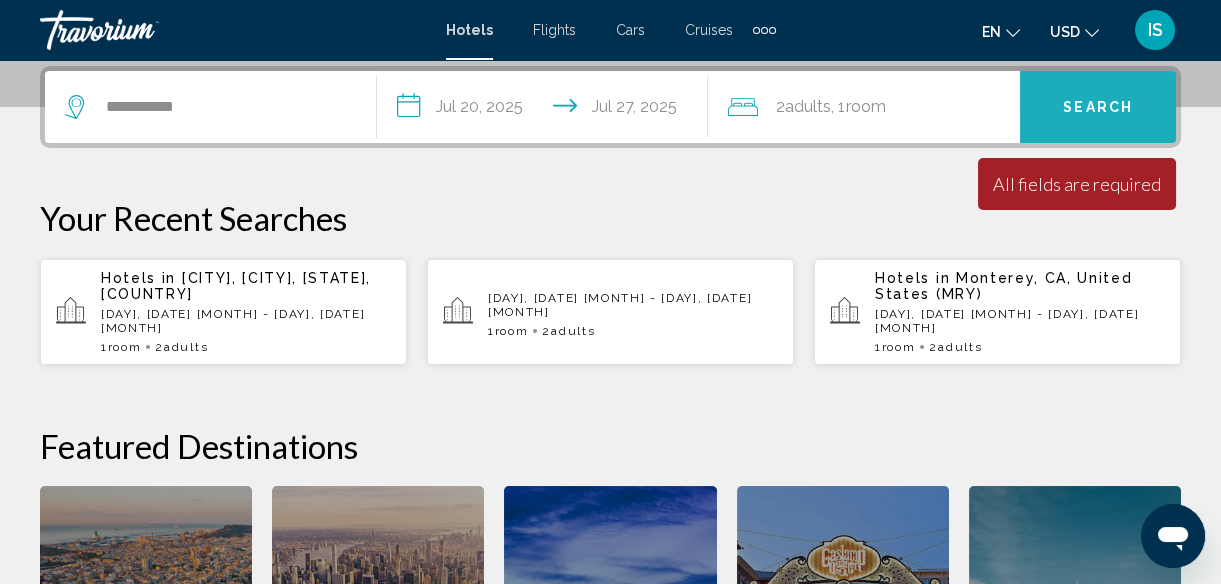 click on "Search" at bounding box center [1098, 108] 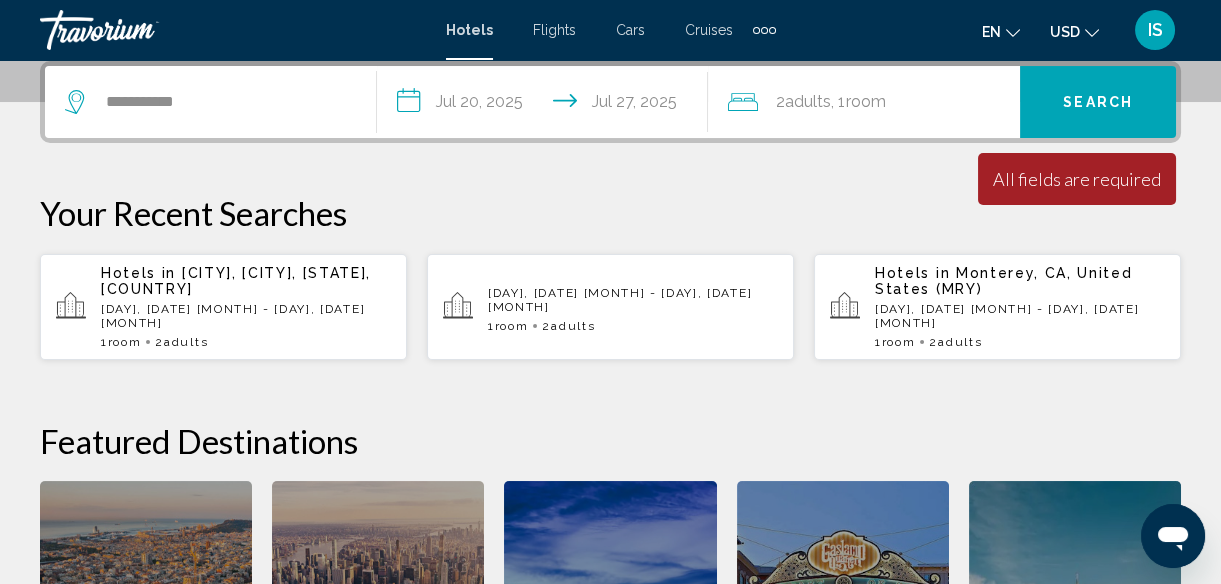 scroll, scrollTop: 499, scrollLeft: 0, axis: vertical 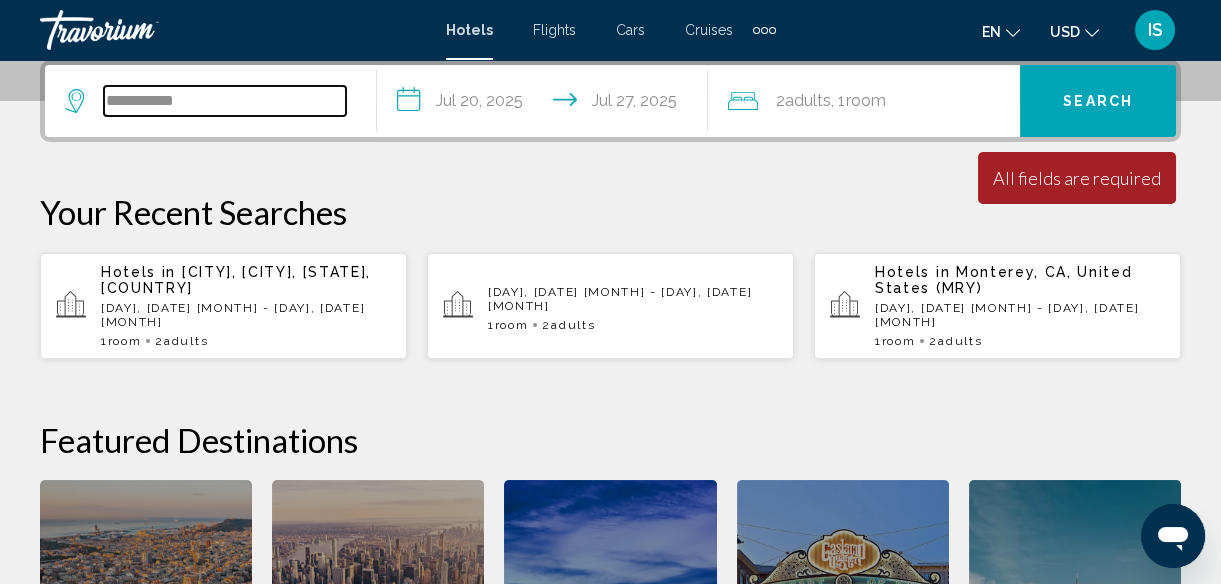 click on "**********" at bounding box center (225, 101) 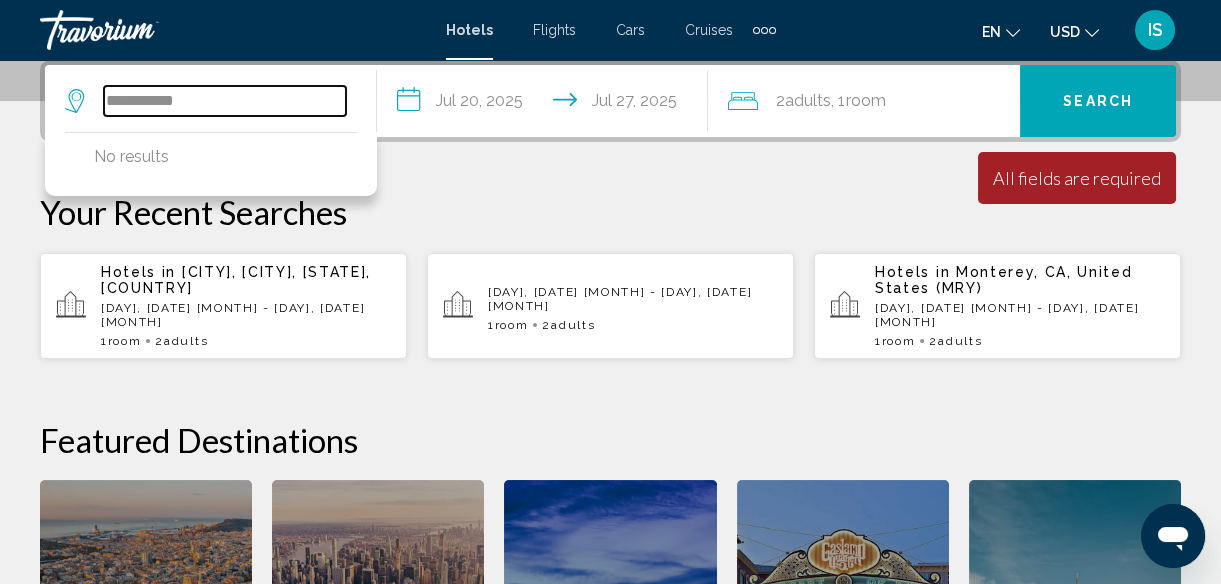 scroll, scrollTop: 493, scrollLeft: 0, axis: vertical 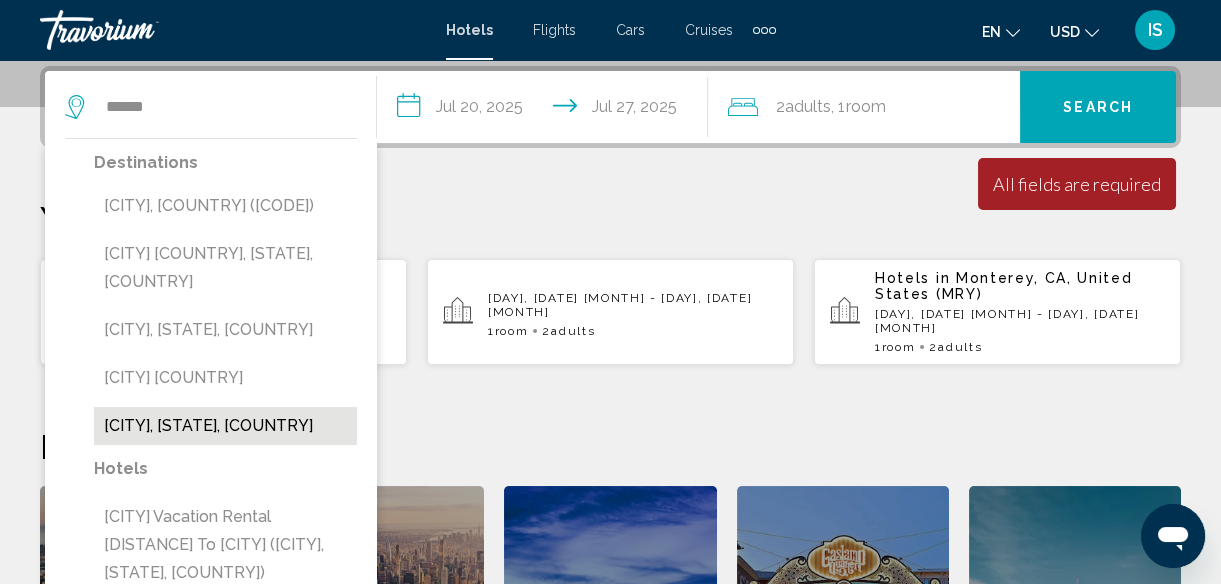 click on "[CITY], [STATE], [COUNTRY]" at bounding box center [225, 426] 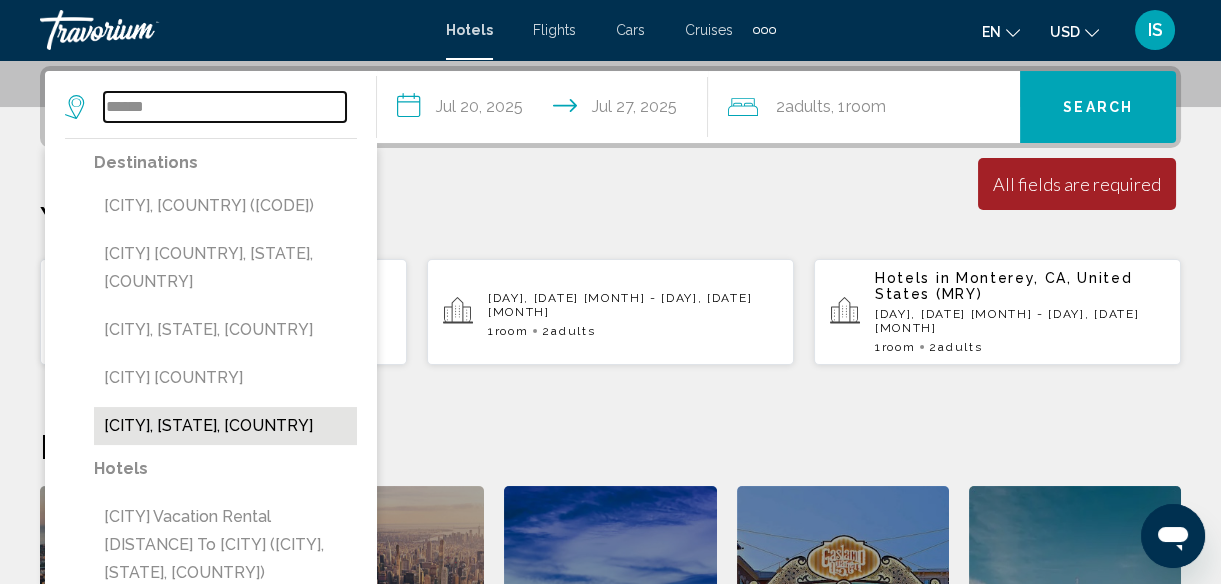type on "**********" 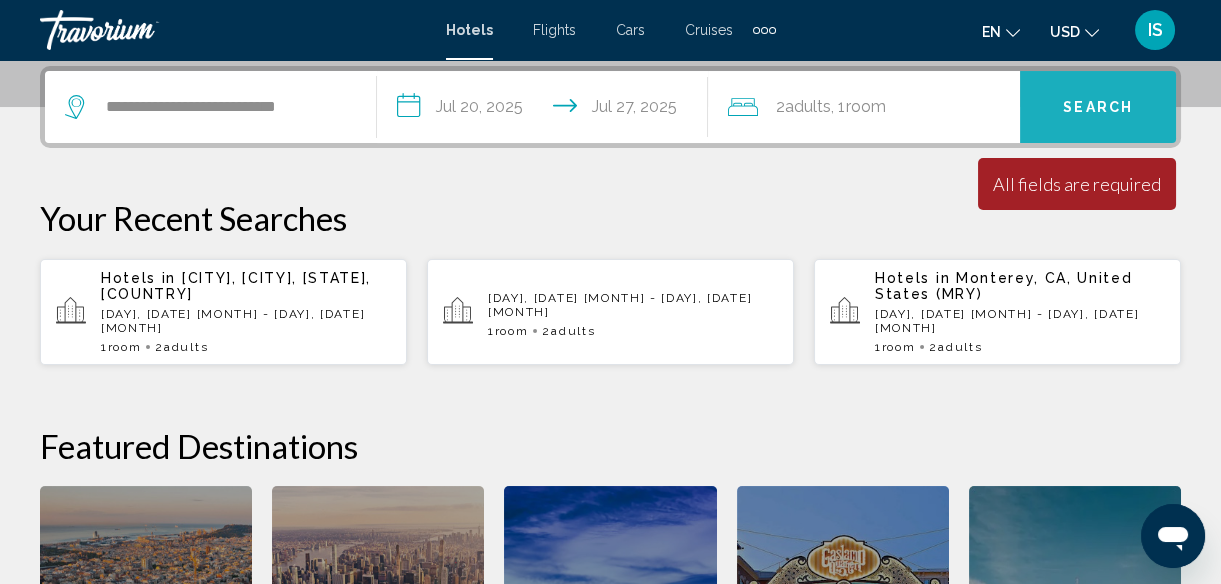 click on "Search" at bounding box center [1098, 107] 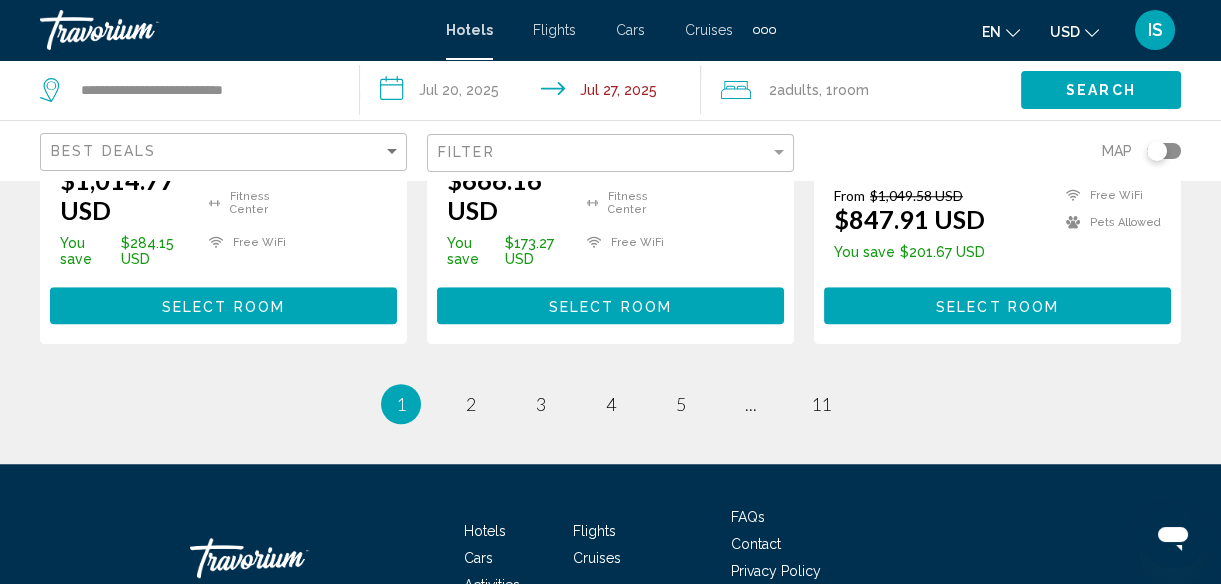 scroll, scrollTop: 2992, scrollLeft: 0, axis: vertical 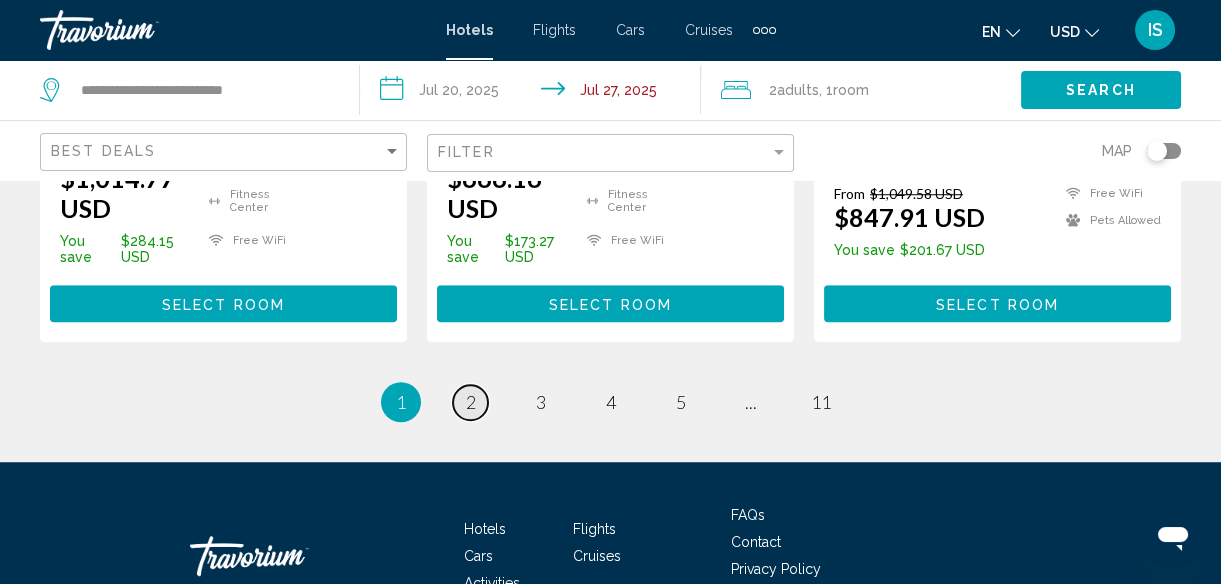 click on "2" at bounding box center [471, 402] 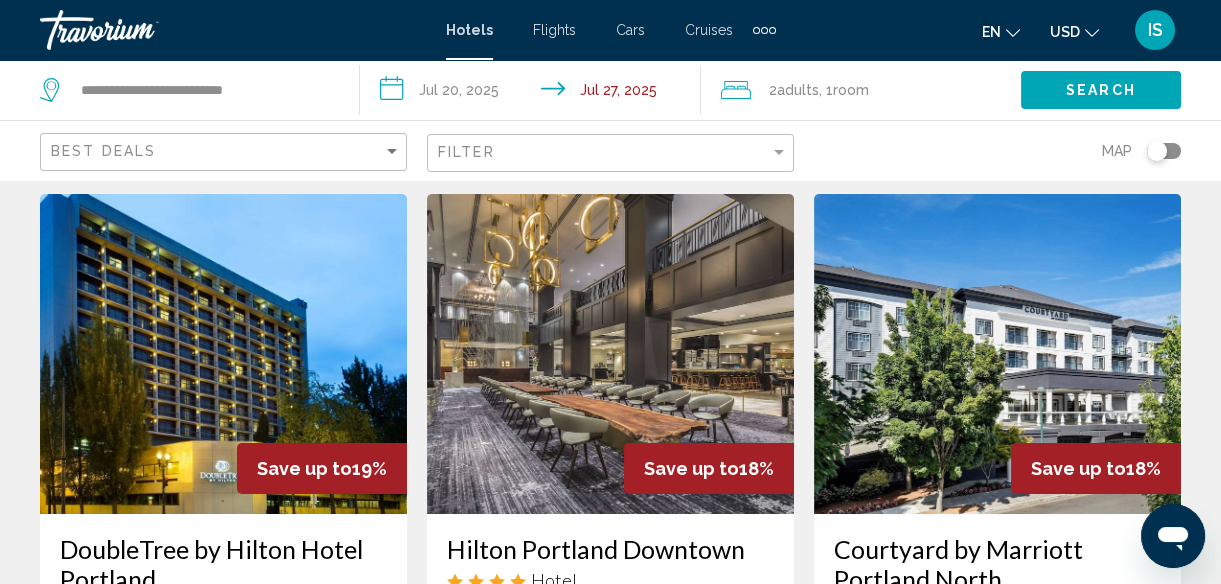 scroll, scrollTop: 0, scrollLeft: 0, axis: both 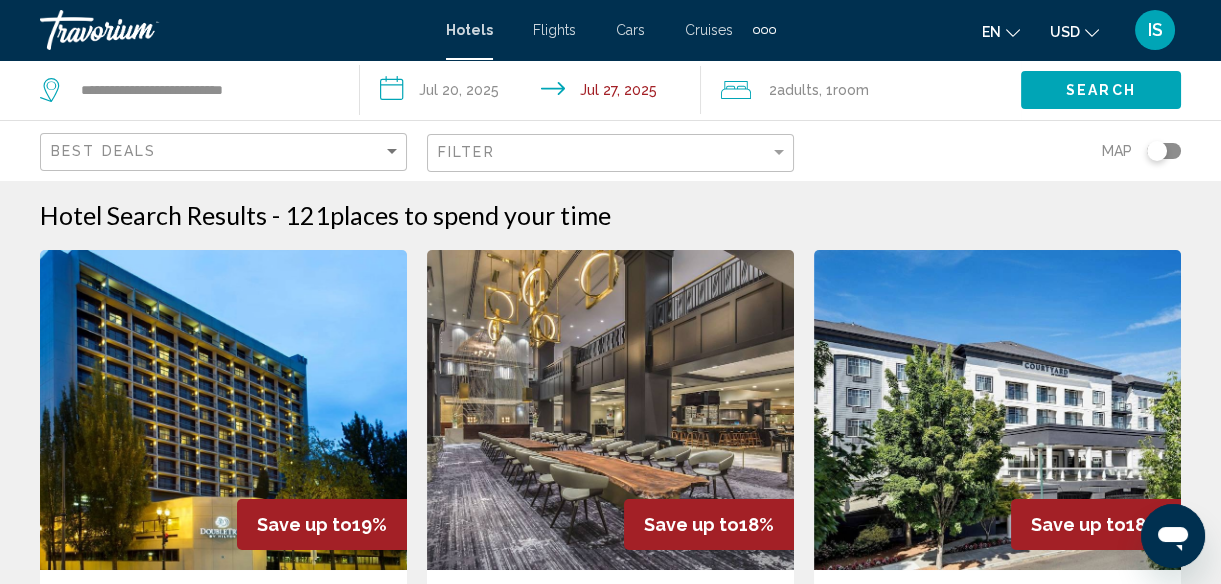 click at bounding box center (610, 410) 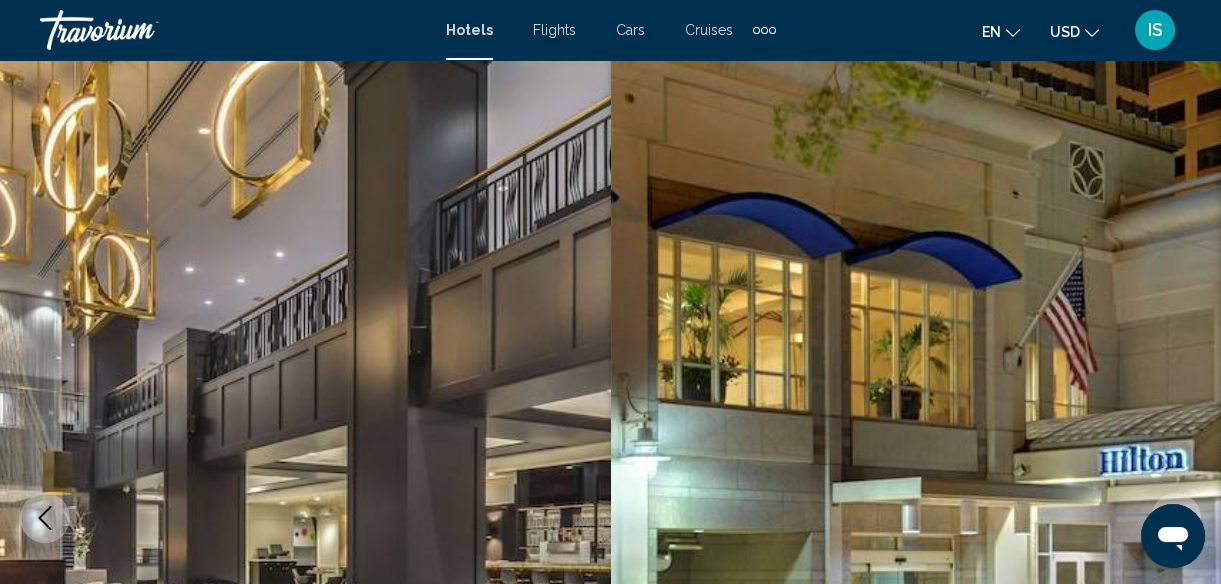 scroll, scrollTop: 0, scrollLeft: 0, axis: both 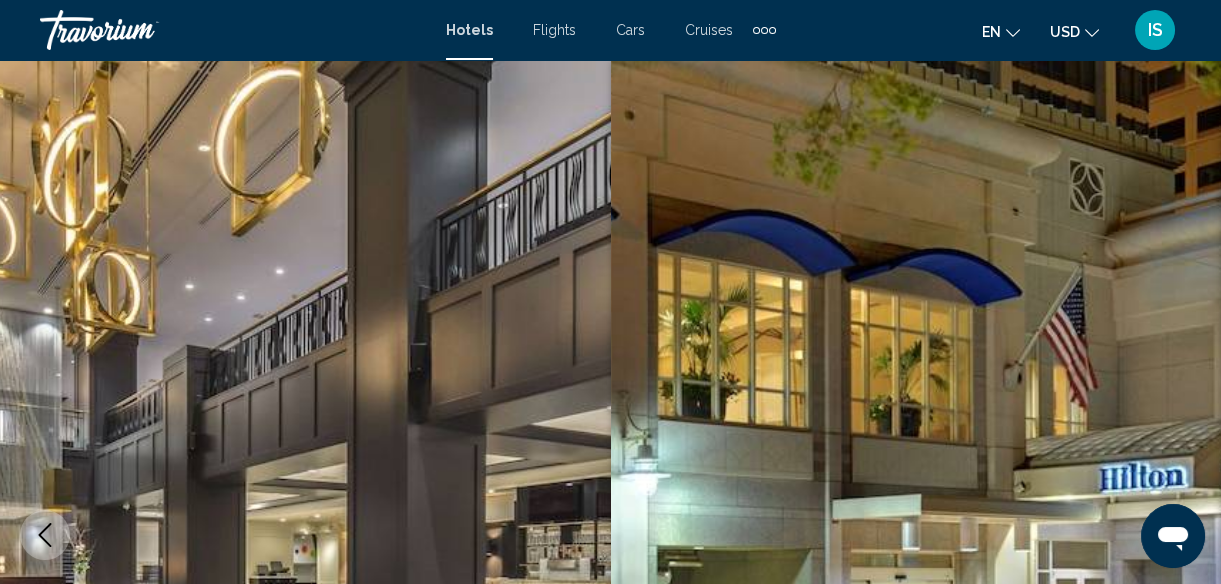 click at bounding box center [305, 535] 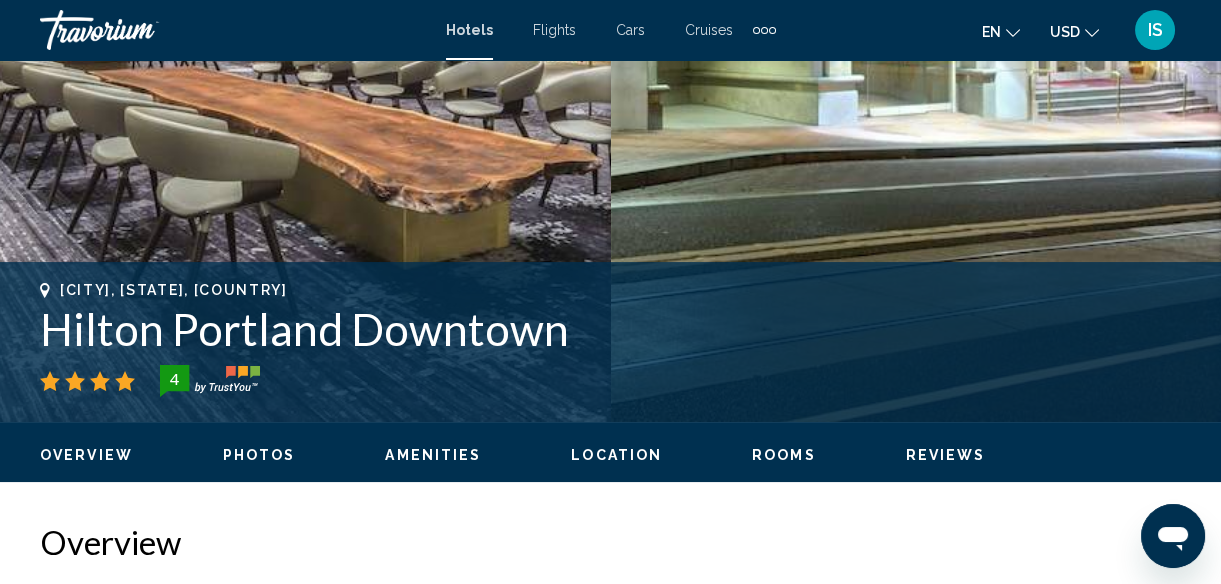 scroll, scrollTop: 589, scrollLeft: 0, axis: vertical 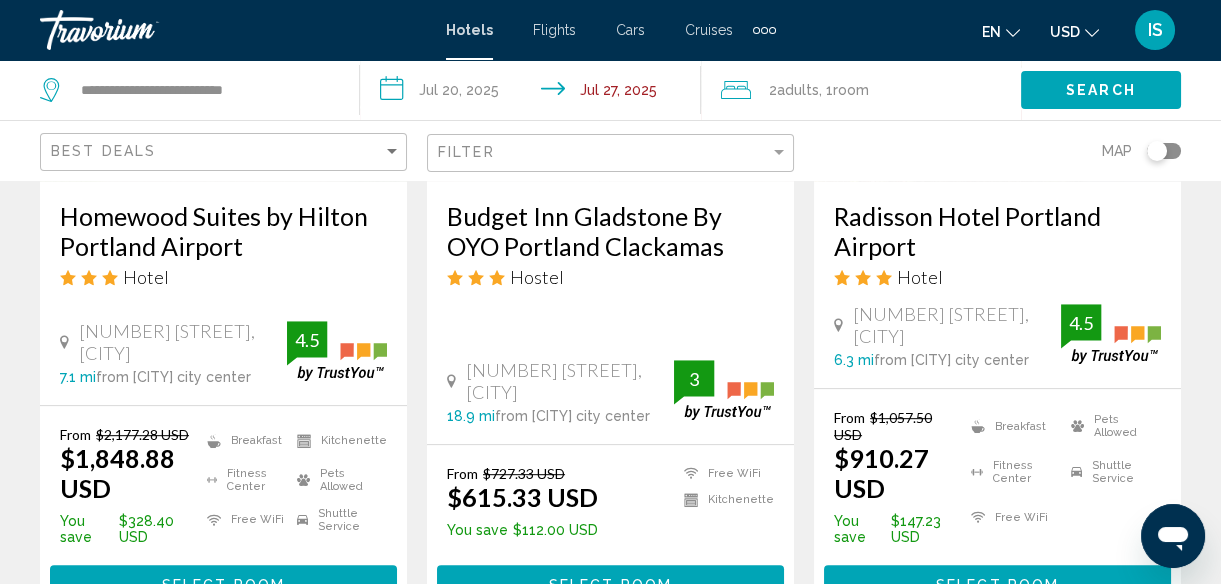 click on "[BRAND] [BRAND] [BRAND] [BRAND]
Hostel
[NUMBER] [STREET], [CITY] [DISTANCE]  from [CITY] city center from hotel 3" at bounding box center [610, 312] 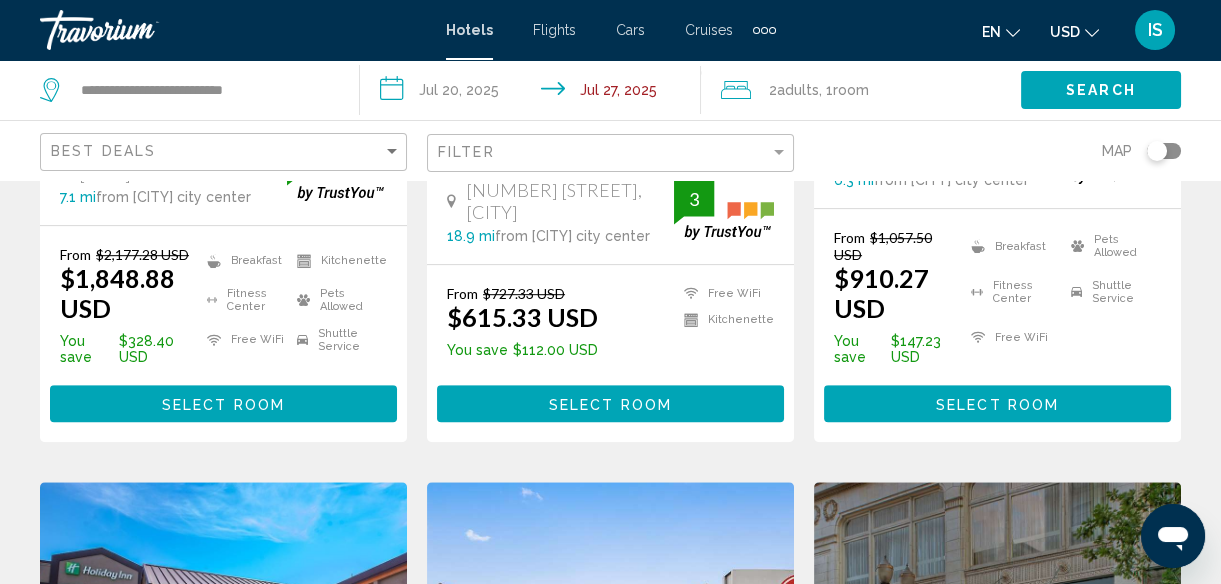 scroll, scrollTop: 2154, scrollLeft: 0, axis: vertical 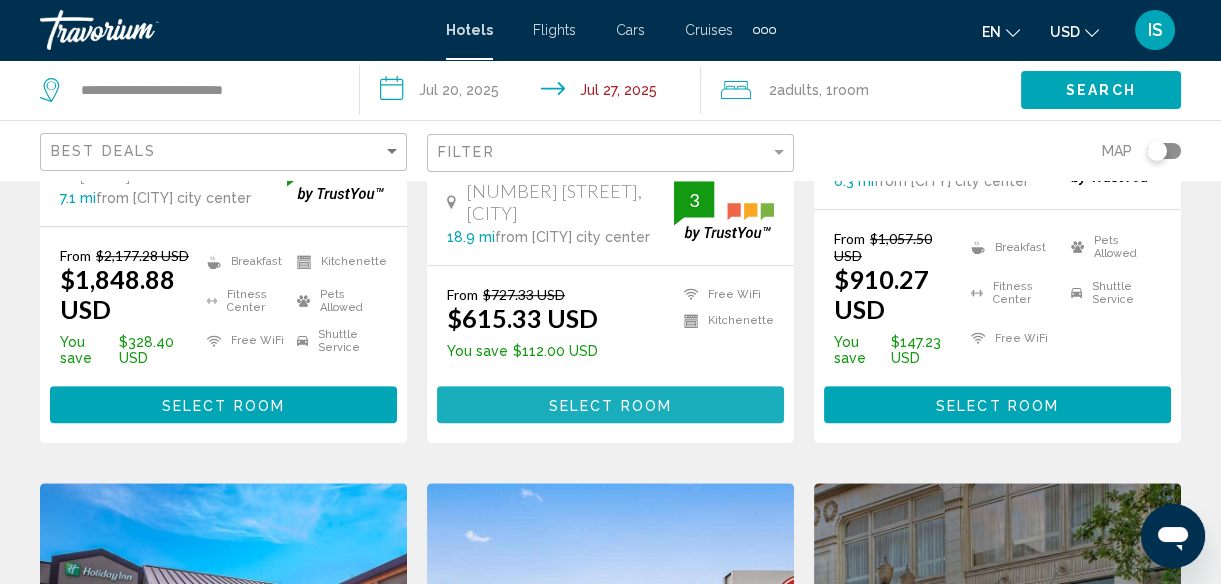 click on "Select Room" at bounding box center [610, 405] 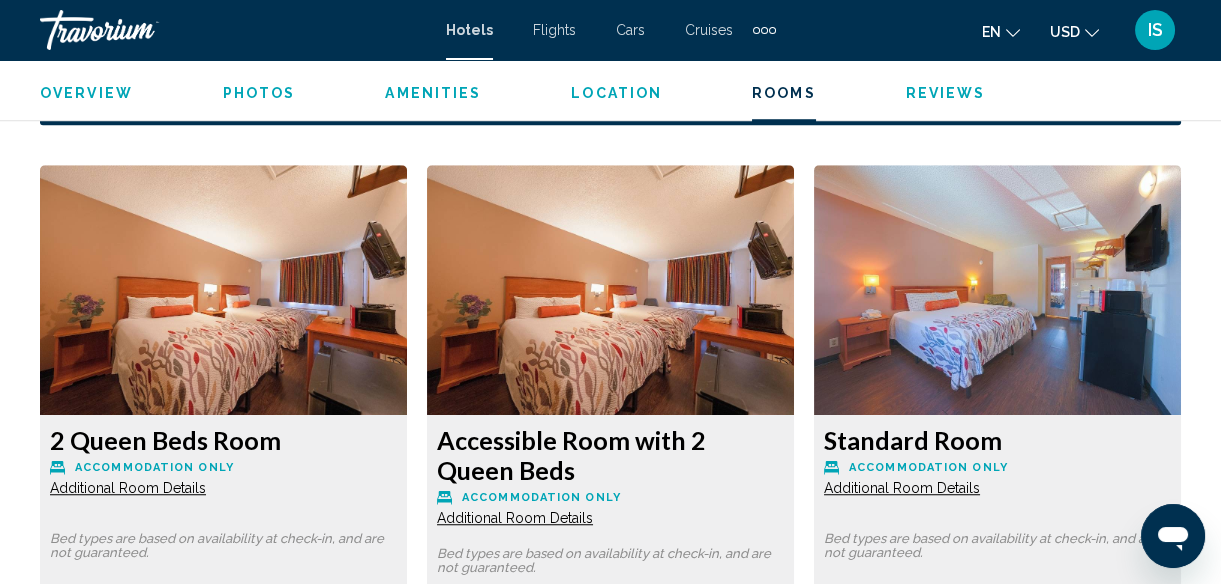 scroll, scrollTop: 2903, scrollLeft: 0, axis: vertical 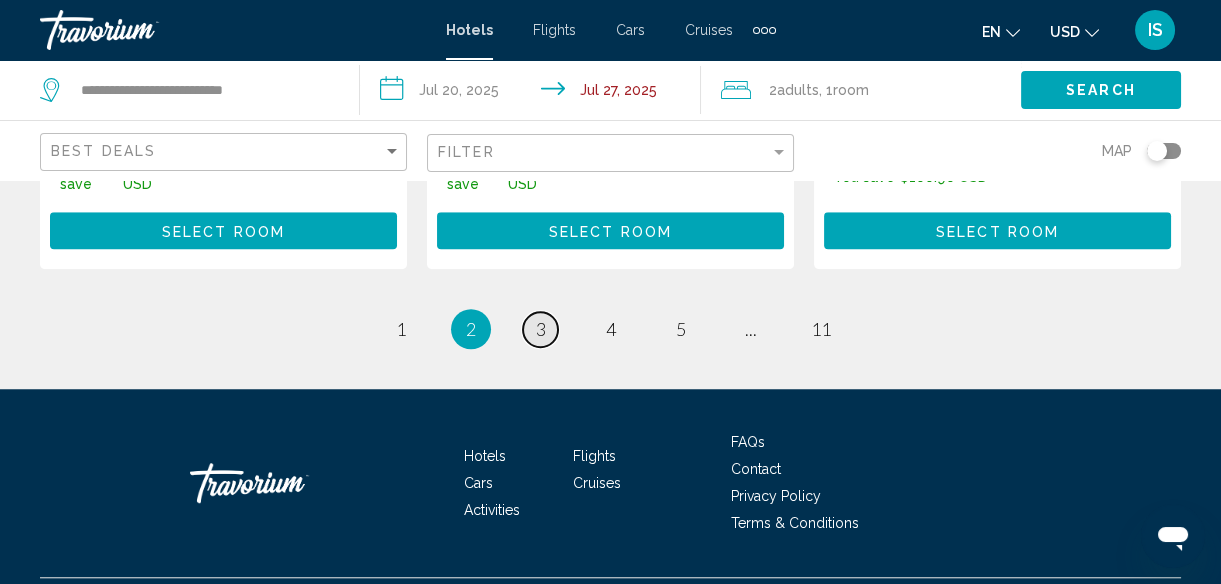 click on "3" at bounding box center [541, 329] 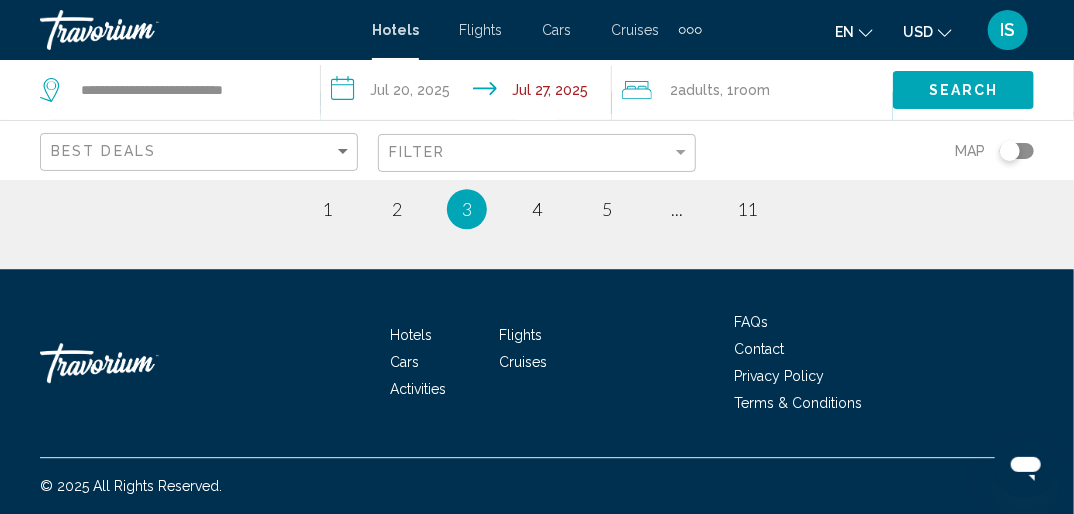 scroll, scrollTop: 4491, scrollLeft: 0, axis: vertical 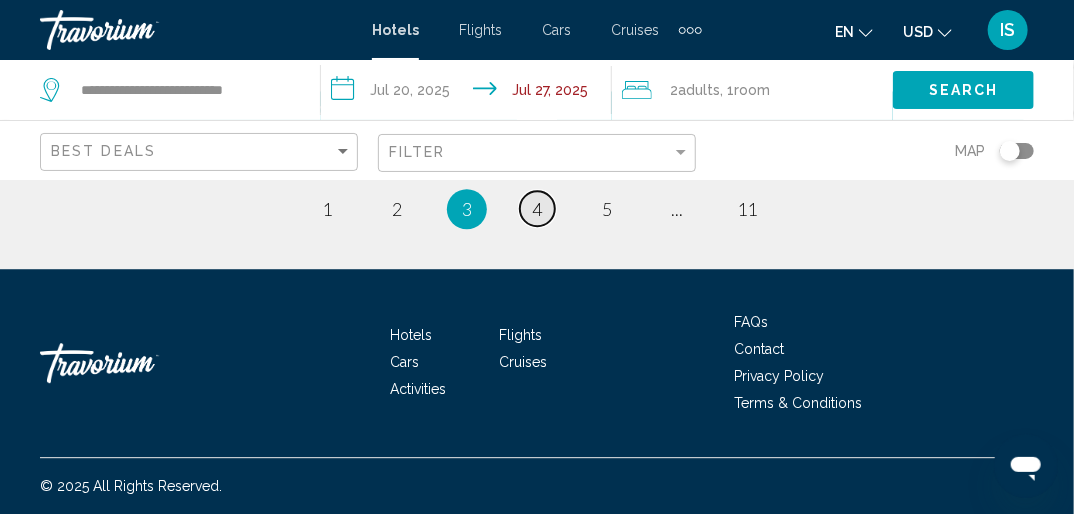 click on "4" at bounding box center (537, 209) 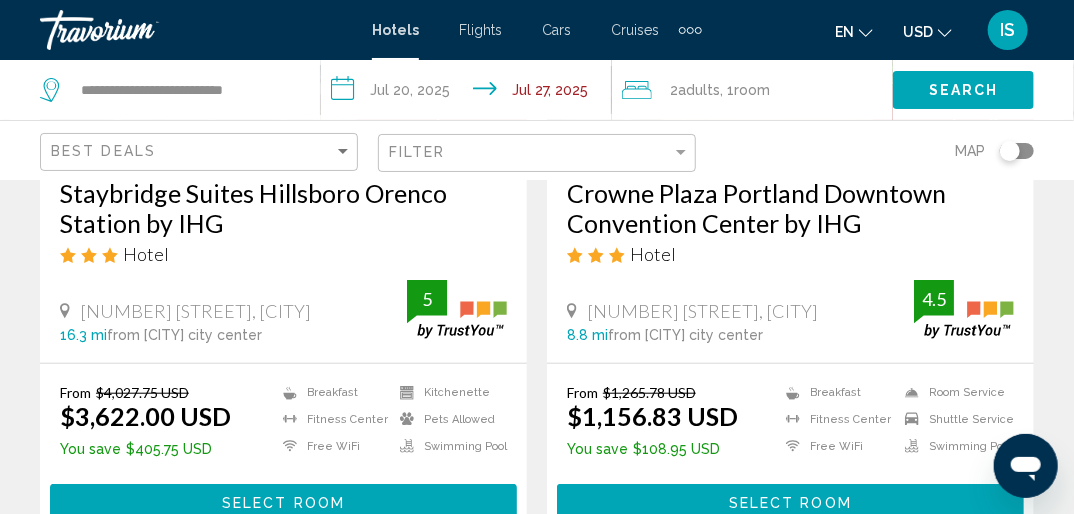 scroll, scrollTop: 420, scrollLeft: 0, axis: vertical 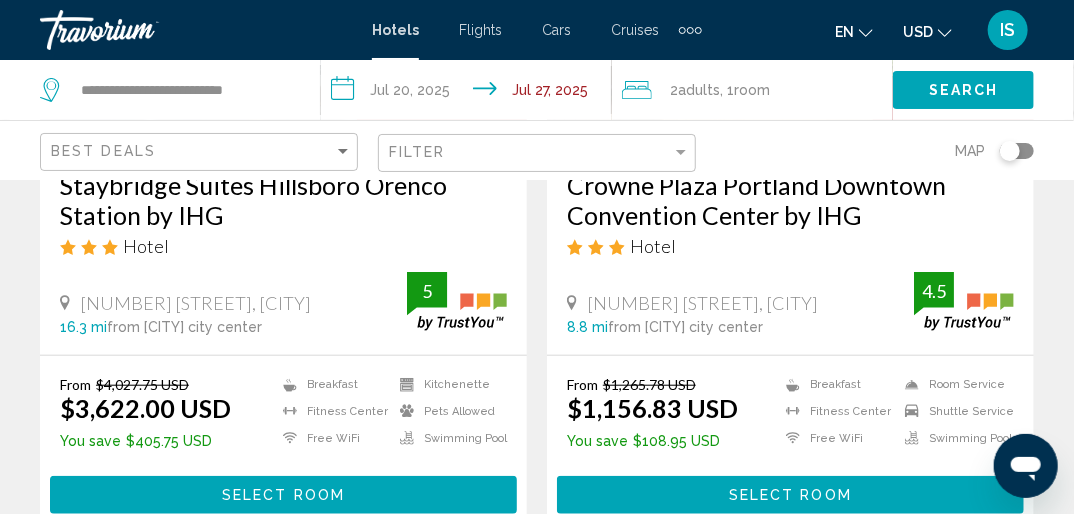 click on "Save up to  10%   [BRAND] [BRAND] by [BRAND]
Hotel
[NUMBER] [STREET], [CITY] [DISTANCE]  from [CITY] city center from hotel 5 From $4,027.75 USD $3,622.00 USD  You save  $405.75 USD
Breakfast
Fitness Center
Free WiFi
Kitchenette
Pets Allowed
Swimming Pool  5 Select Room" at bounding box center [283, 182] 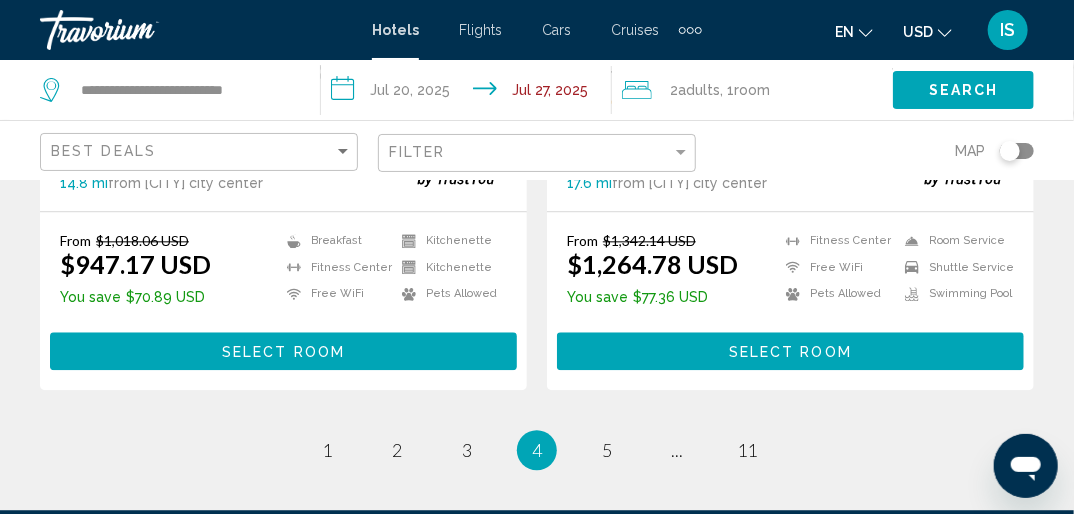 scroll, scrollTop: 4224, scrollLeft: 0, axis: vertical 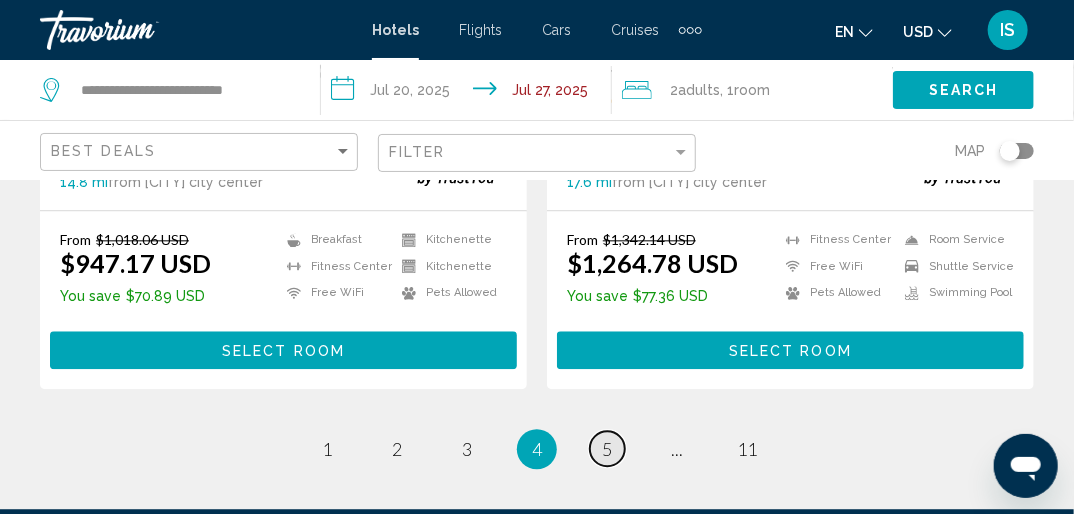 click on "5" at bounding box center [607, 449] 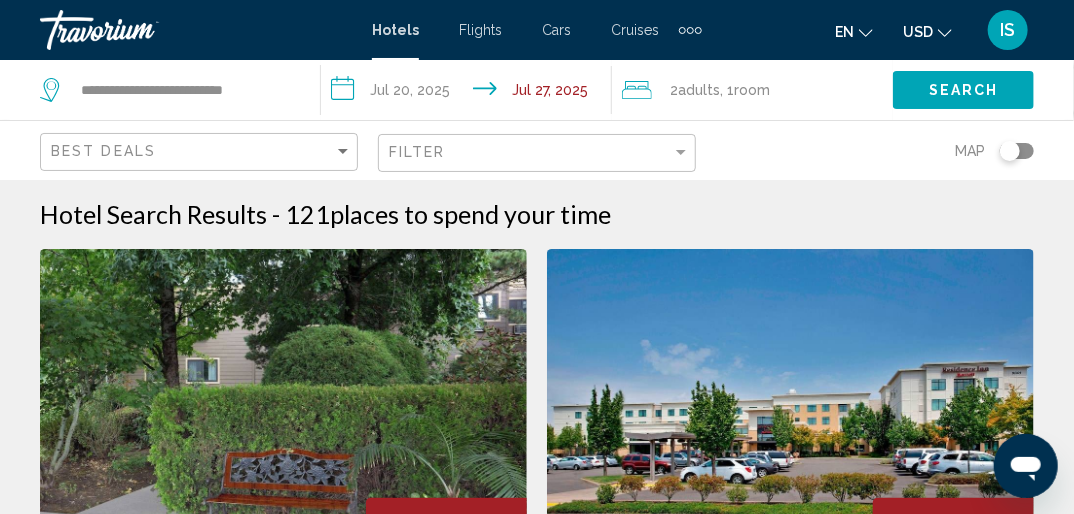 scroll, scrollTop: 0, scrollLeft: 0, axis: both 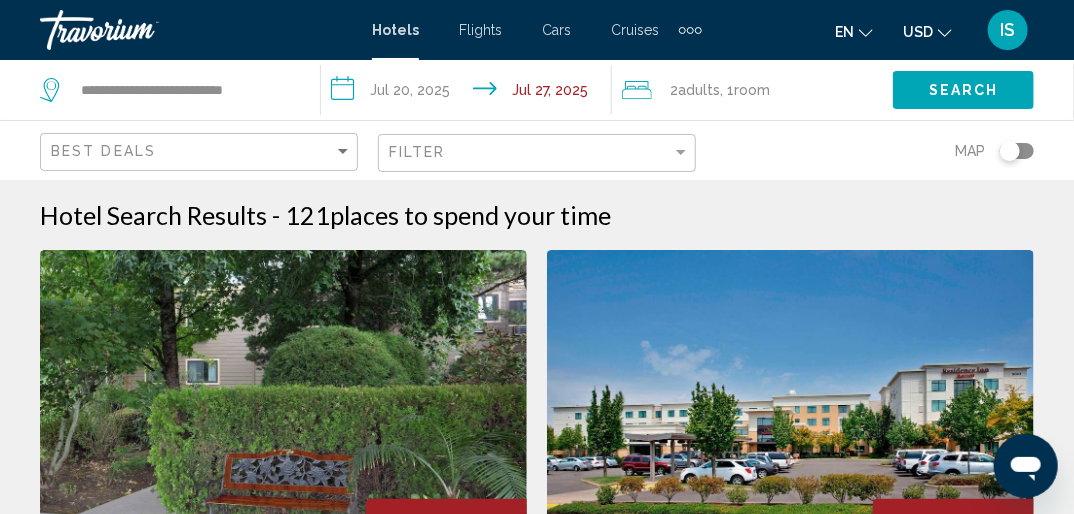 click at bounding box center (283, 410) 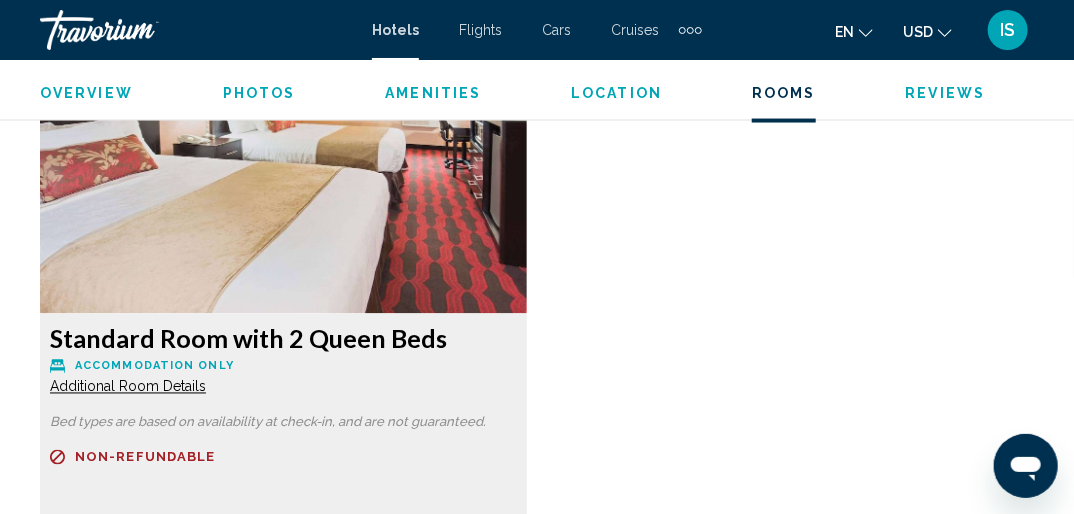 scroll, scrollTop: 3730, scrollLeft: 0, axis: vertical 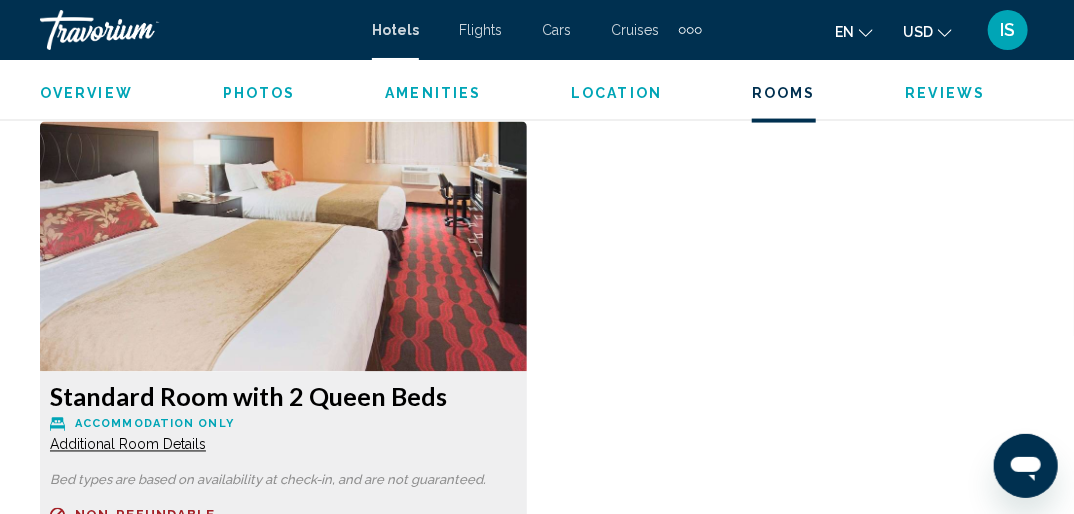 click at bounding box center (283, -423) 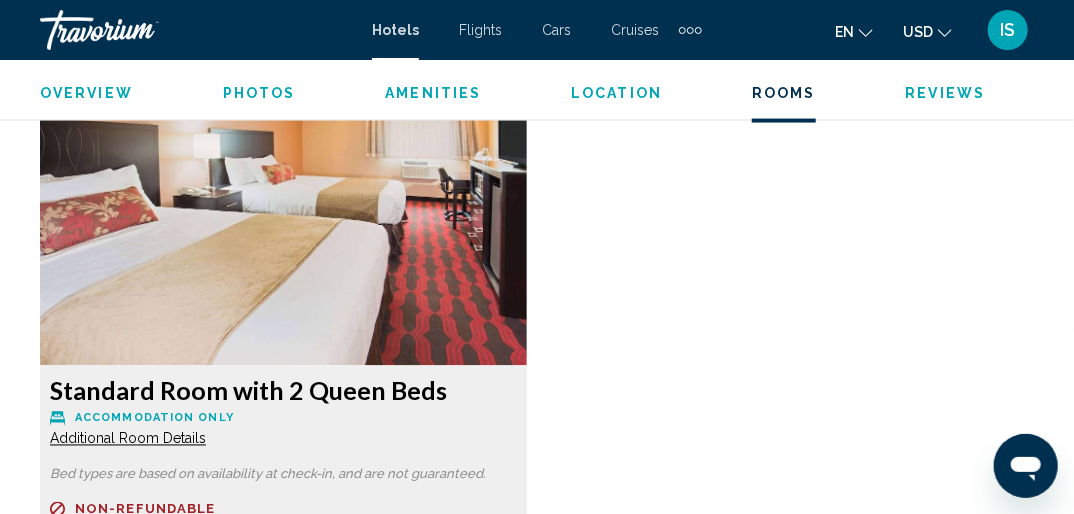 scroll, scrollTop: 3748, scrollLeft: 0, axis: vertical 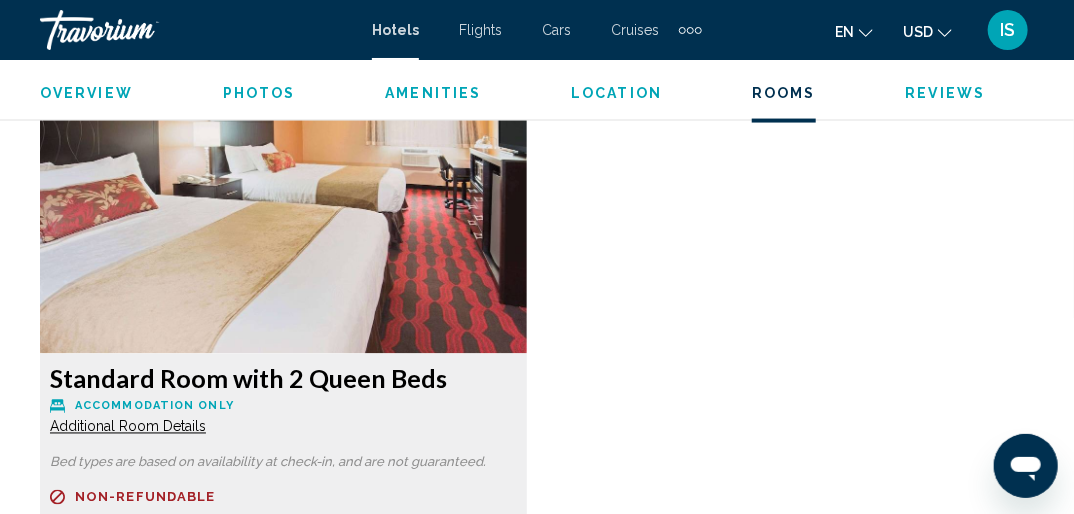 click at bounding box center (283, -441) 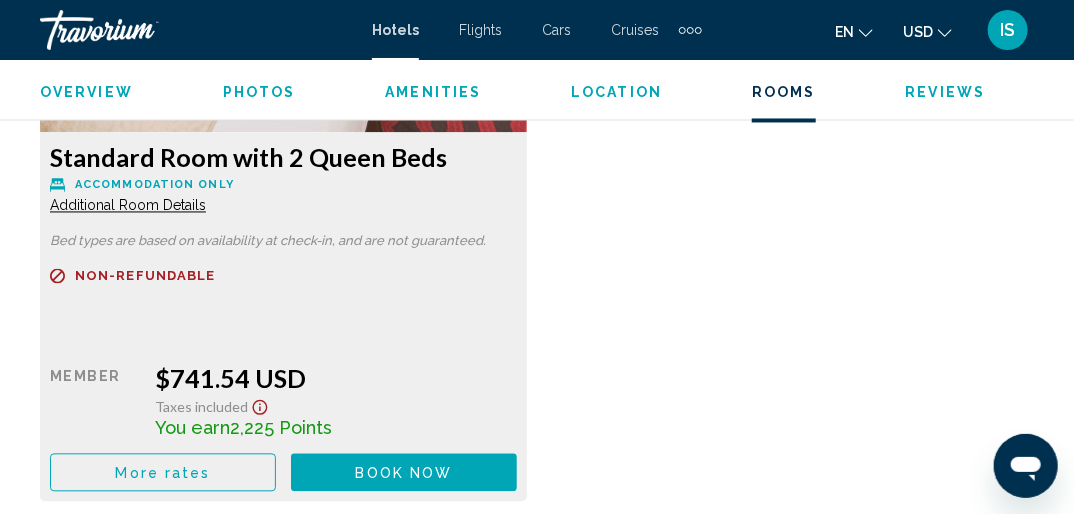 scroll, scrollTop: 3972, scrollLeft: 0, axis: vertical 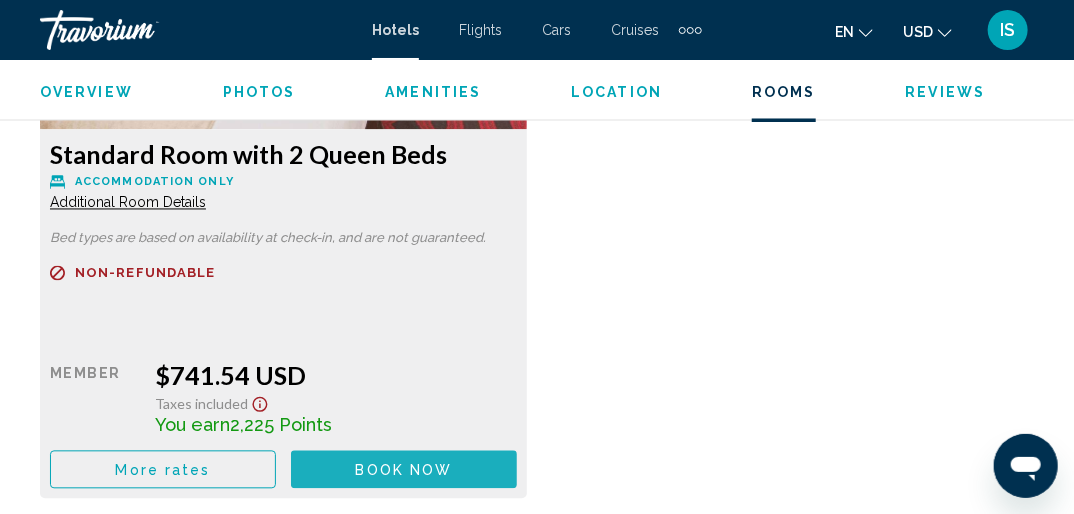 click on "Book now No longer available" at bounding box center [404, 469] 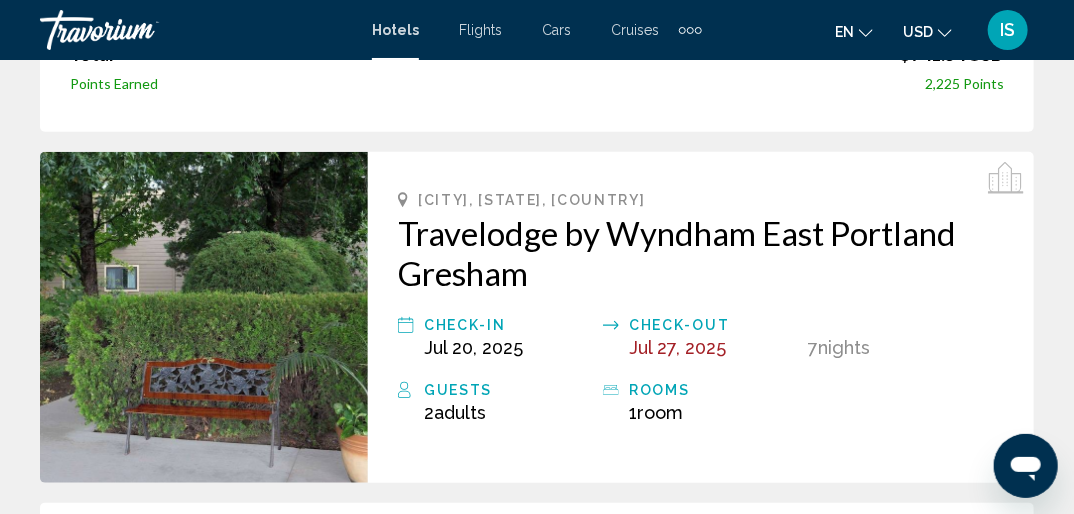scroll, scrollTop: 410, scrollLeft: 0, axis: vertical 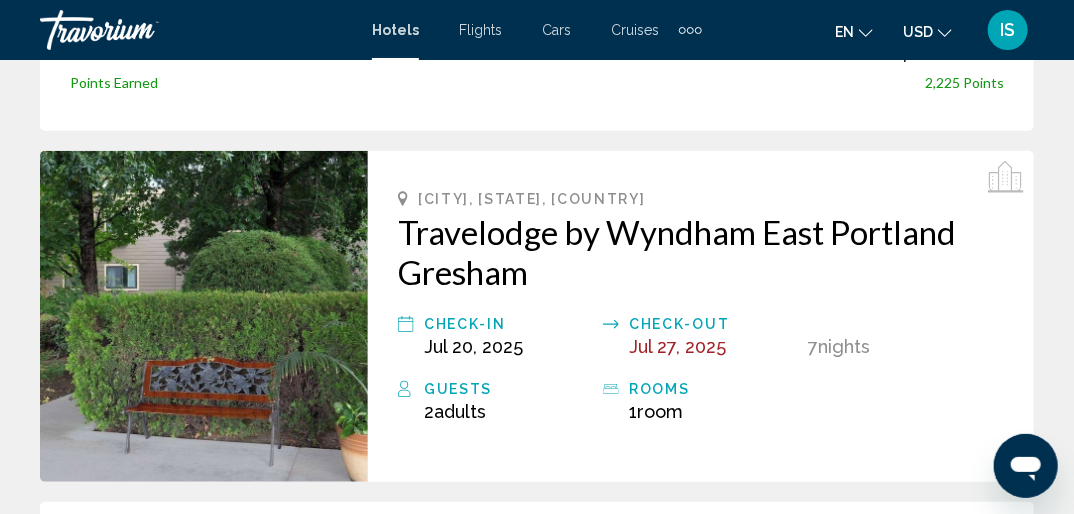 click 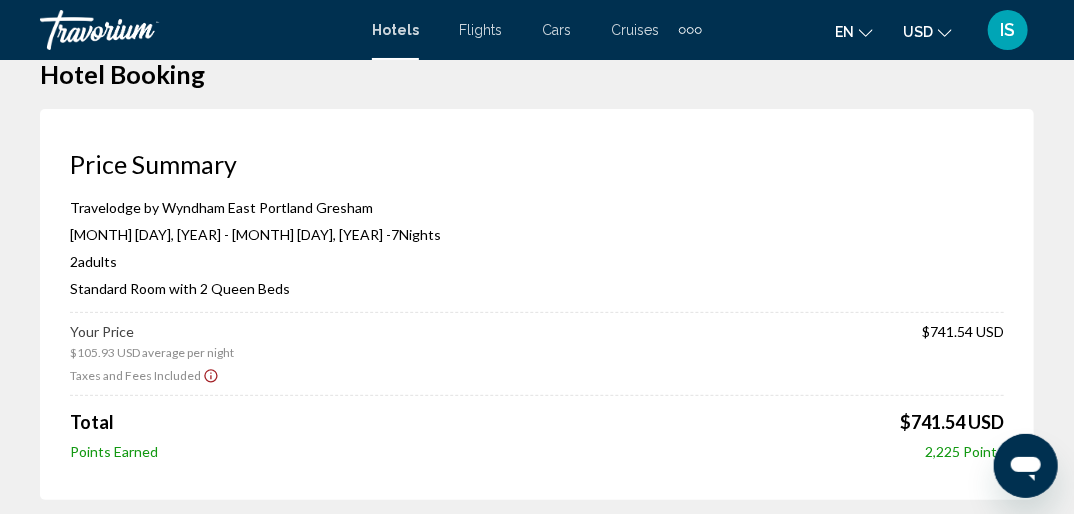 scroll, scrollTop: 32, scrollLeft: 0, axis: vertical 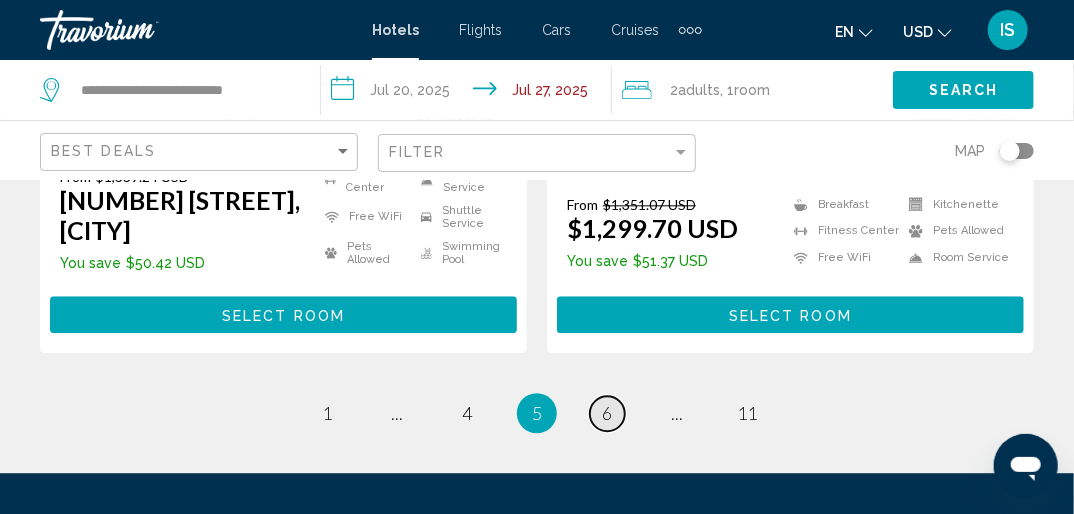 click on "6" at bounding box center (607, 413) 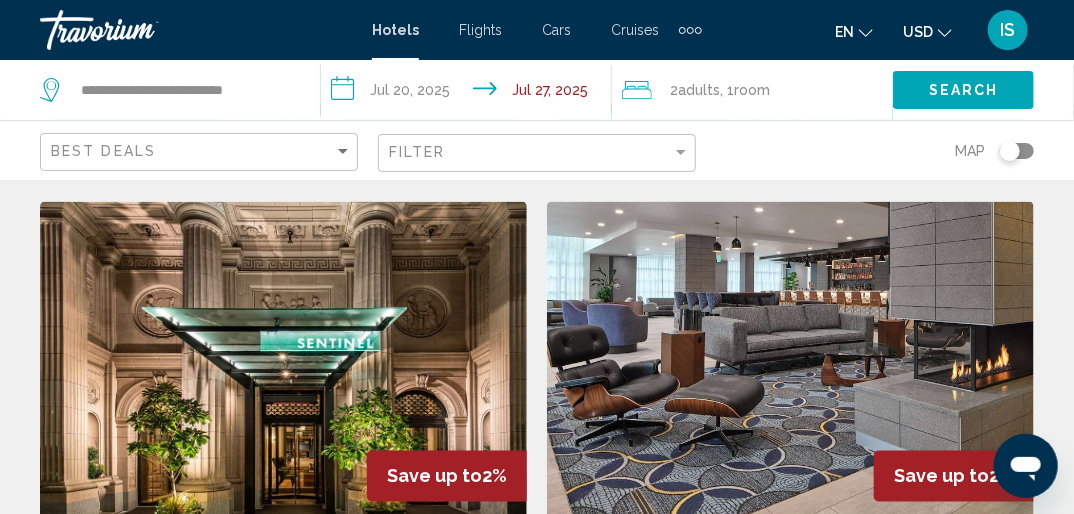 scroll, scrollTop: 3676, scrollLeft: 0, axis: vertical 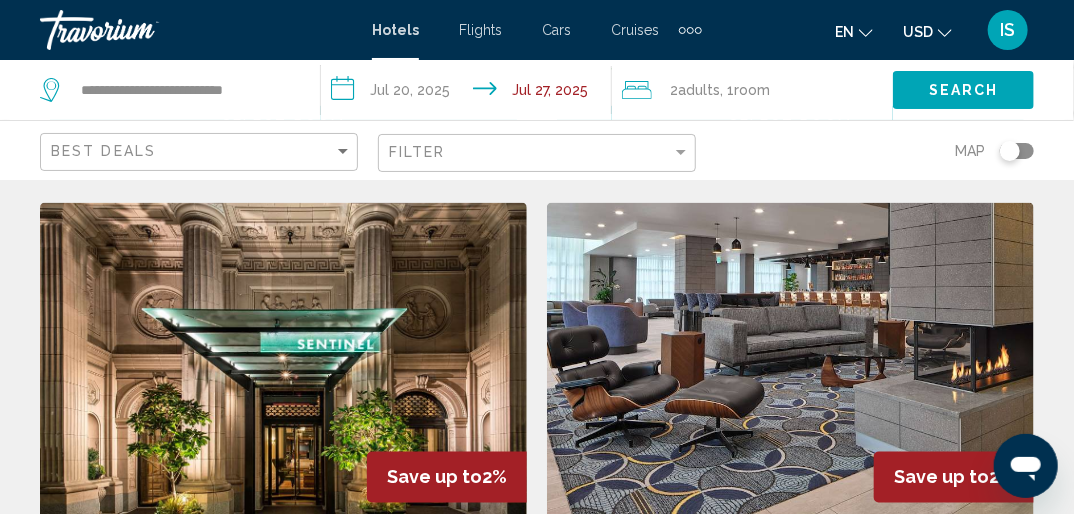click at bounding box center (790, 363) 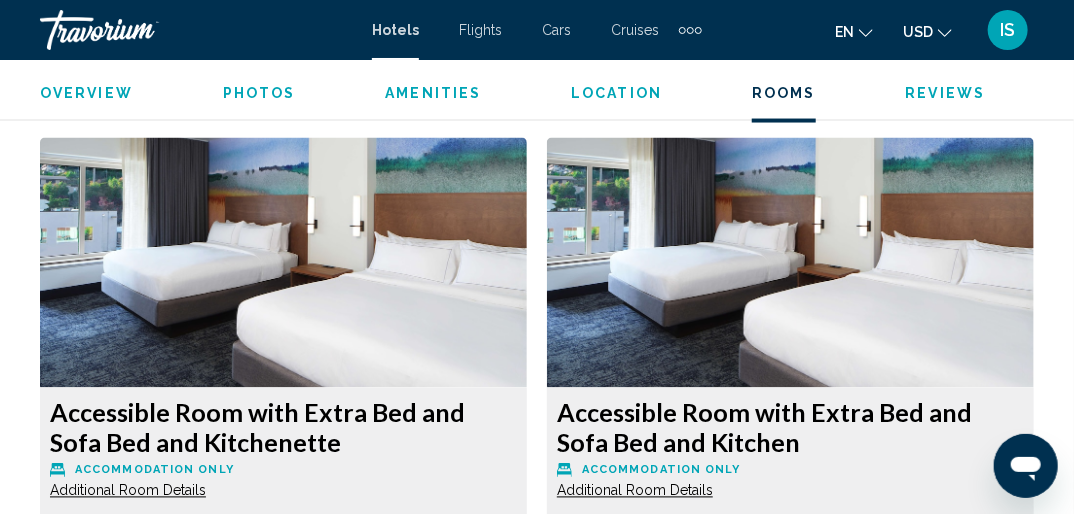 scroll, scrollTop: 9176, scrollLeft: 0, axis: vertical 